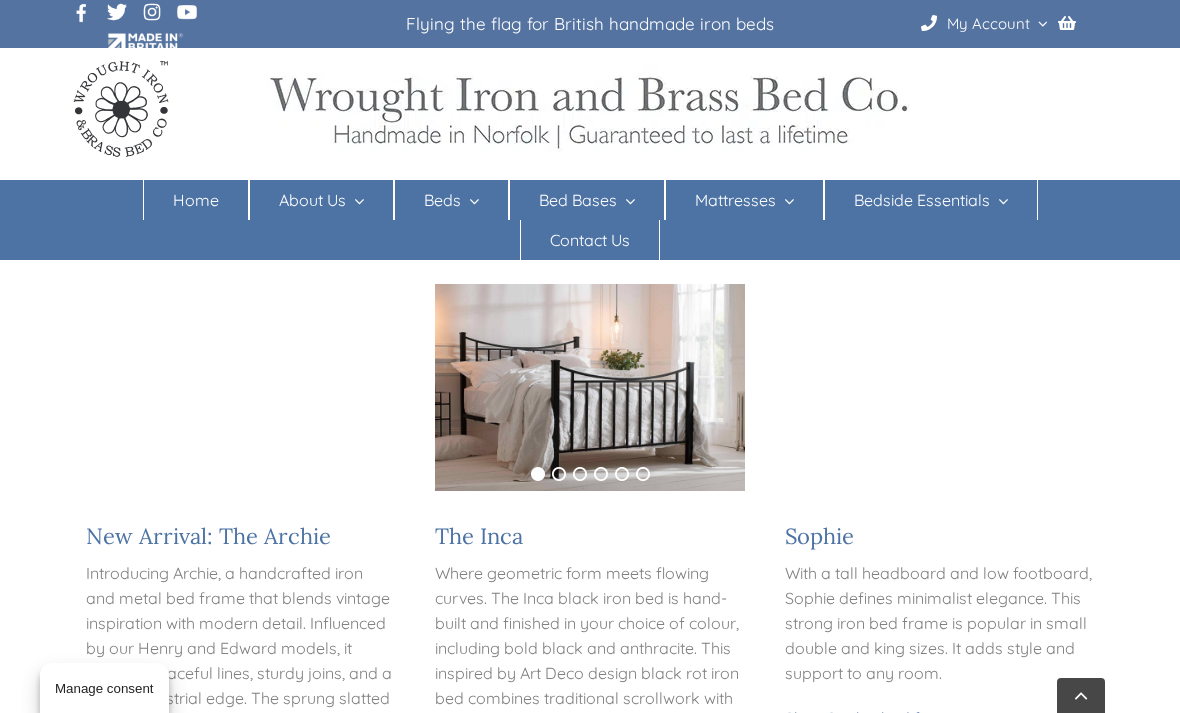 scroll, scrollTop: 369, scrollLeft: 0, axis: vertical 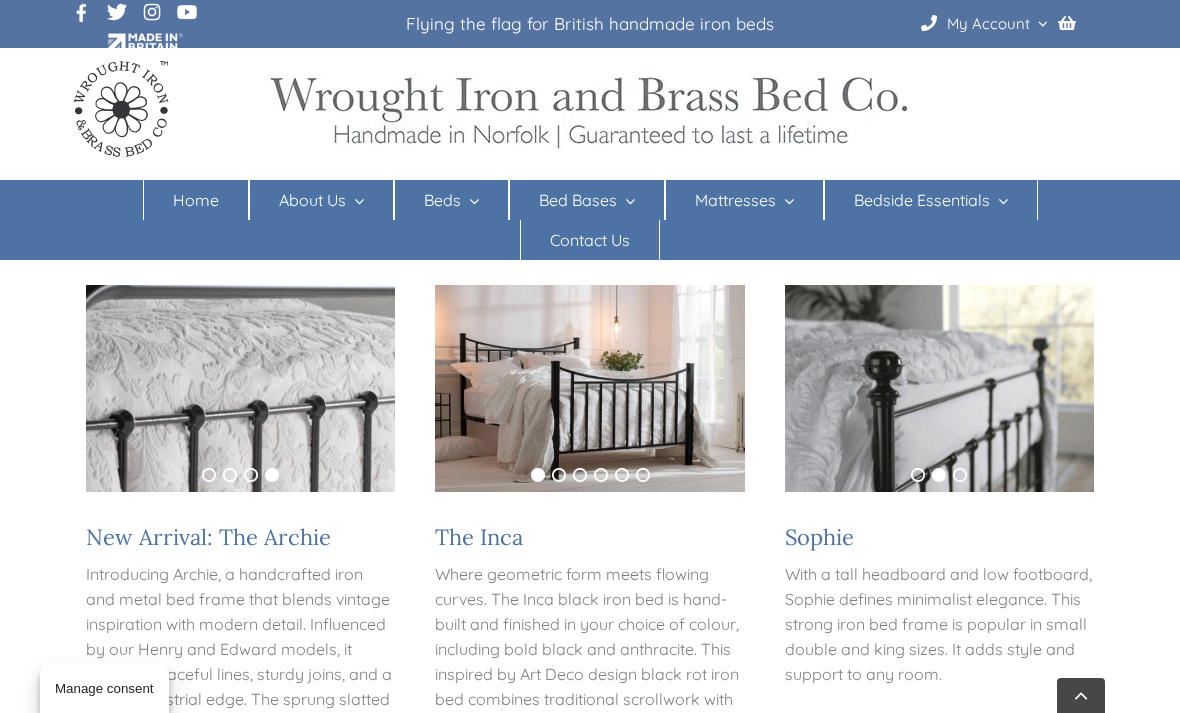click on "3" at bounding box center (960, 475) 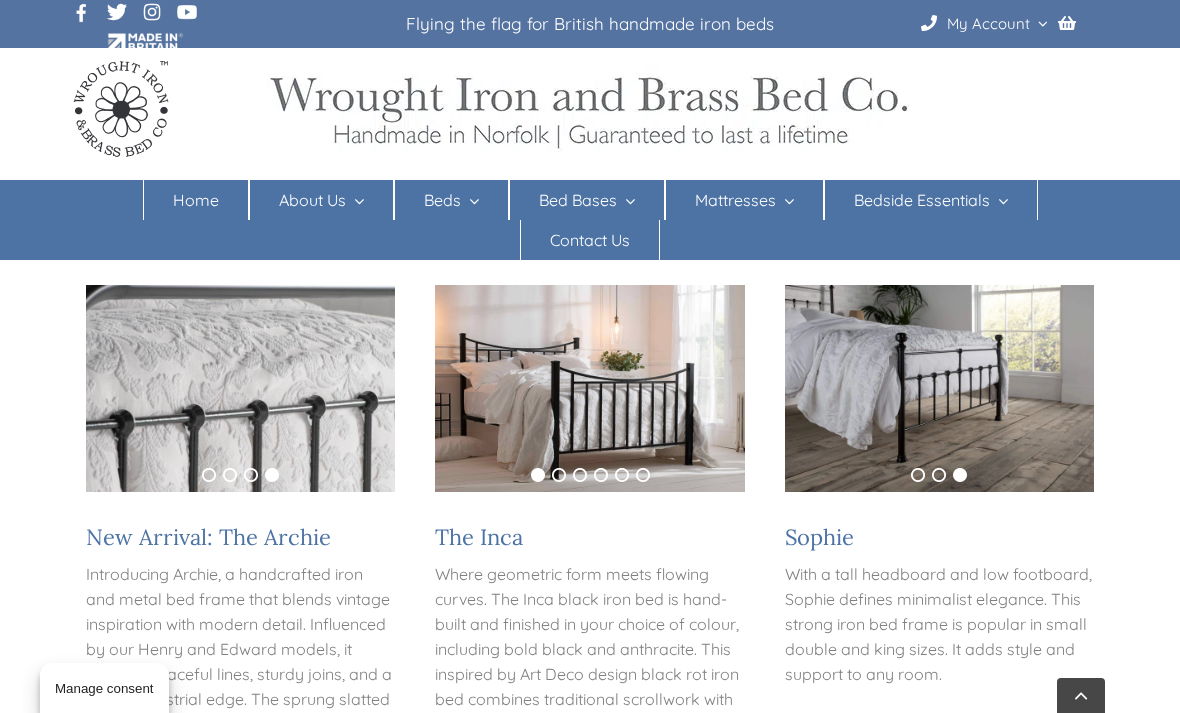 click at bounding box center [939, 388] 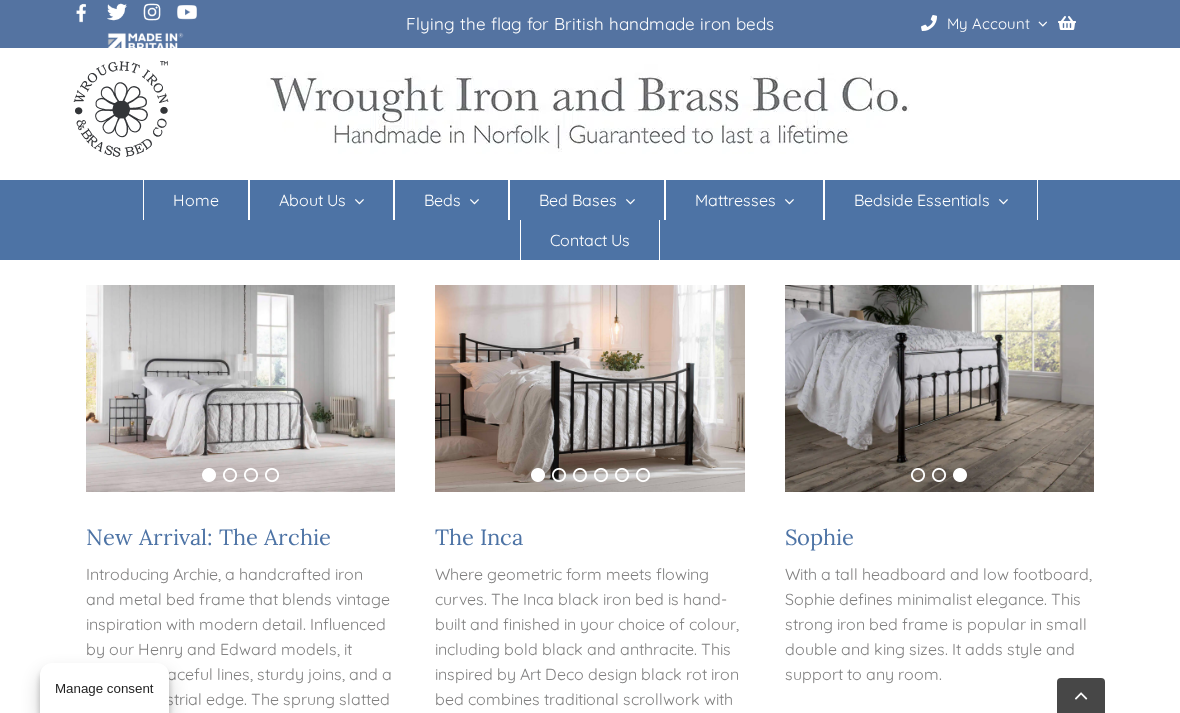 click on "With a tall headboard and low footboard, Sophie defines minimalist elegance. This strong iron bed frame is popular in small double and king sizes. It adds style and support to any room." at bounding box center (938, 624) 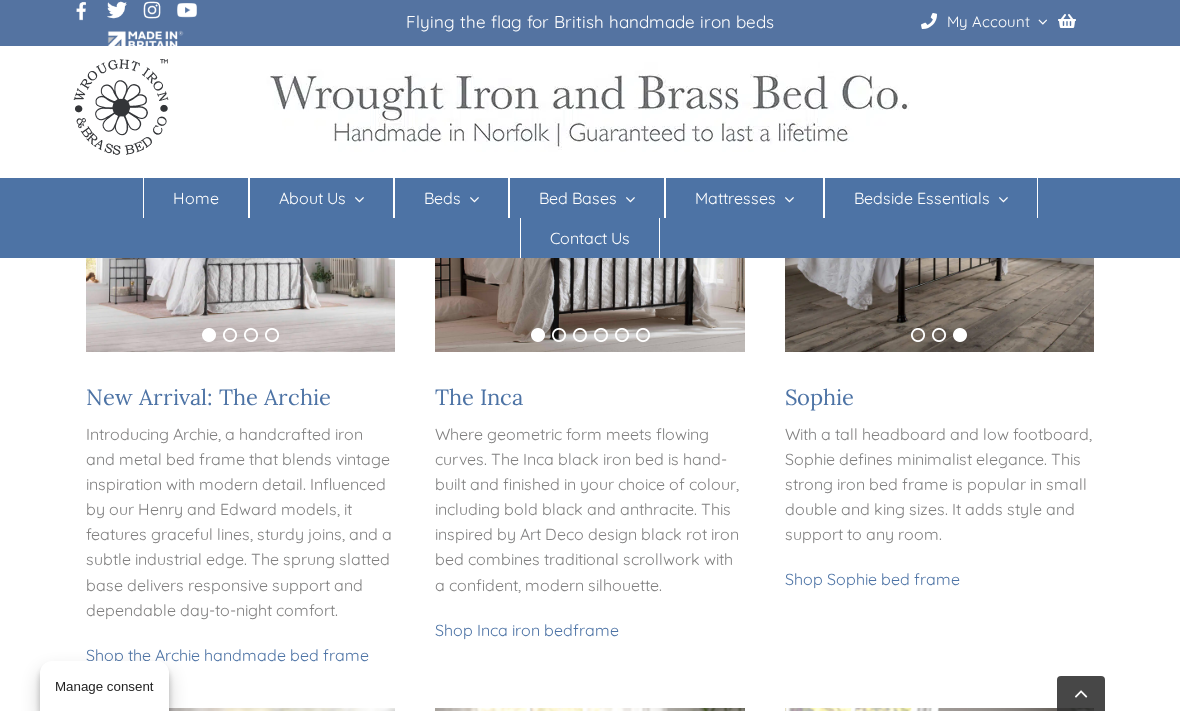 scroll, scrollTop: 509, scrollLeft: 0, axis: vertical 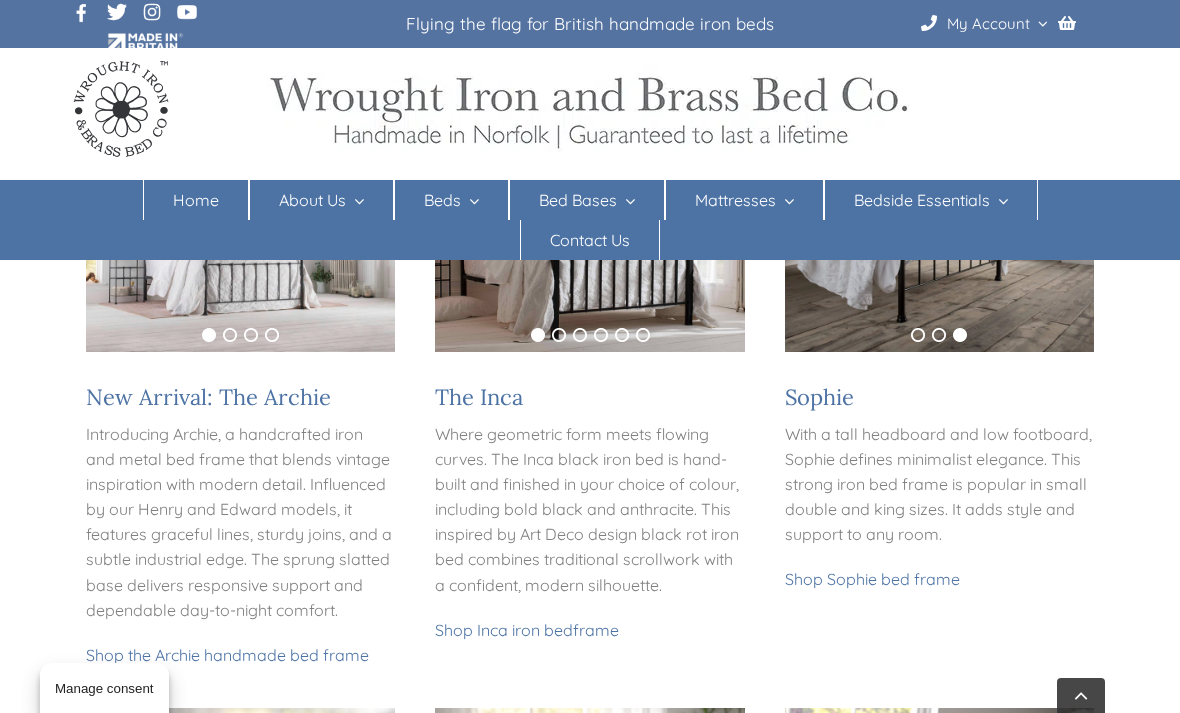 click on "Shop Sophie bed frame" at bounding box center [872, 579] 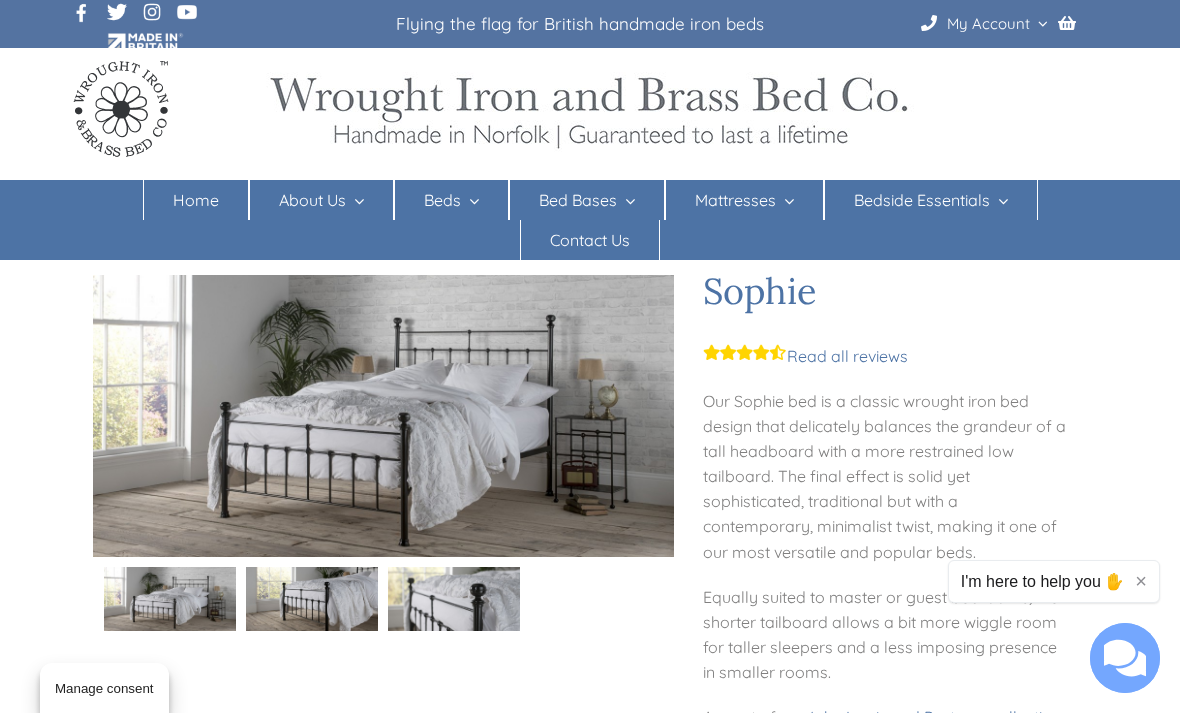 scroll, scrollTop: 0, scrollLeft: 0, axis: both 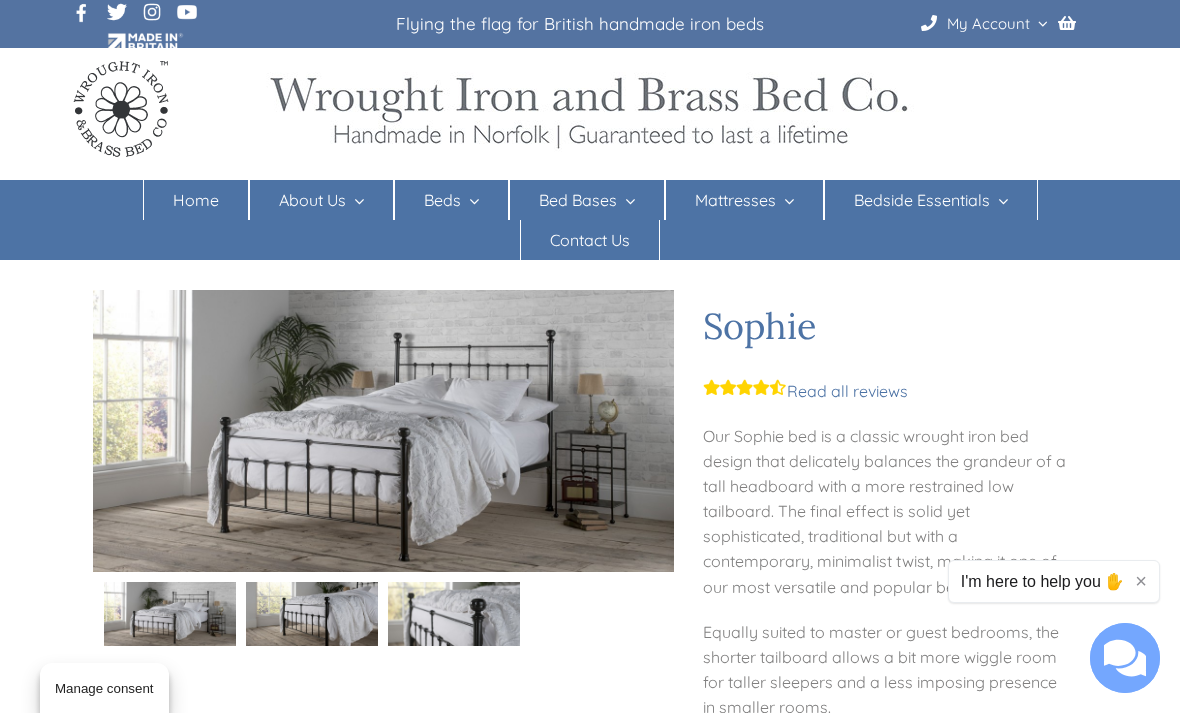 click on "Home" at bounding box center [196, 200] 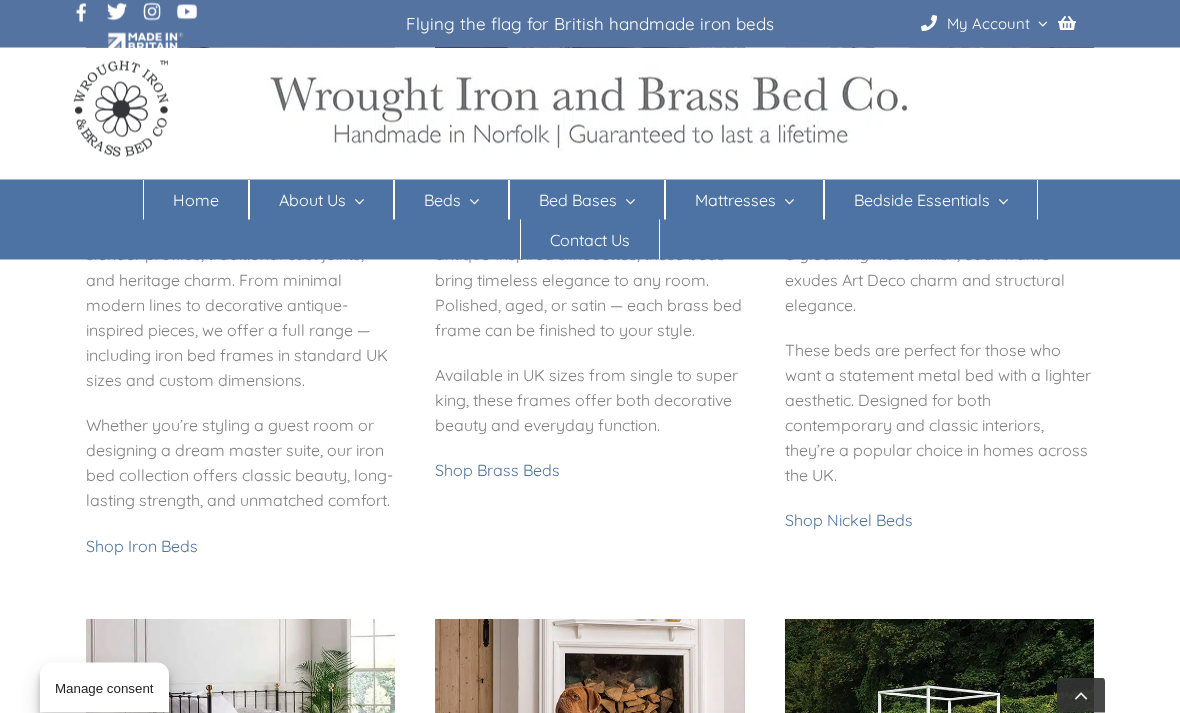scroll, scrollTop: 743, scrollLeft: 0, axis: vertical 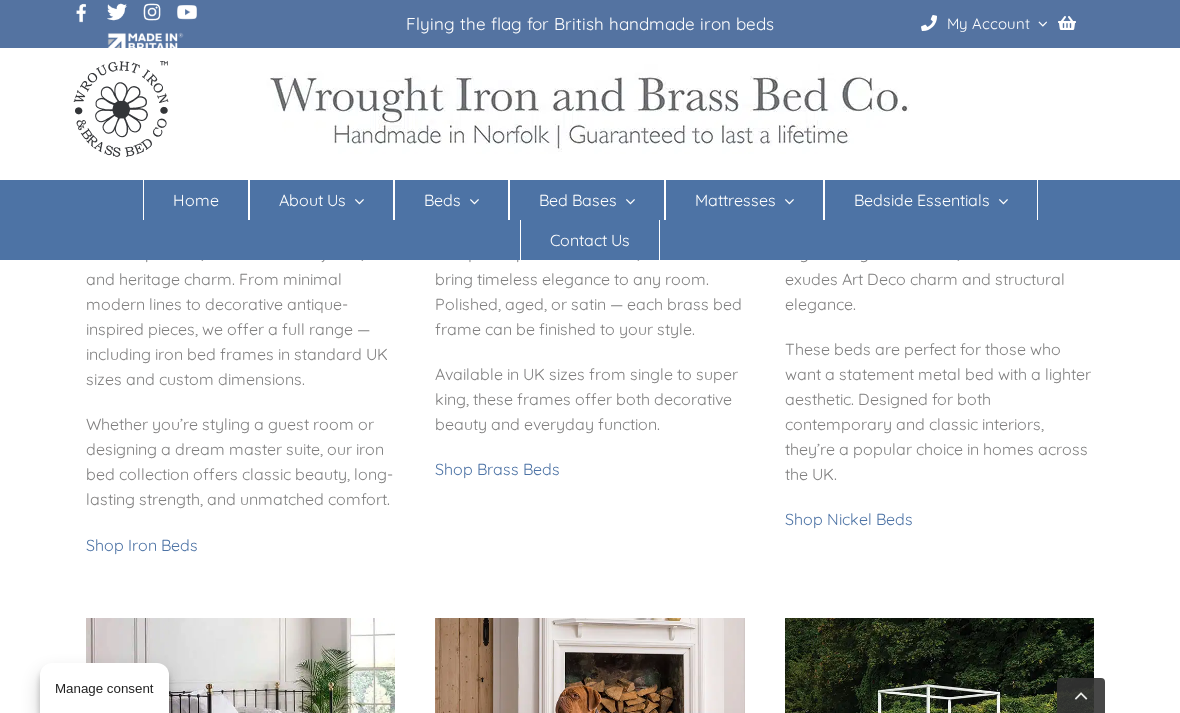 click on "Shop Iron Beds" at bounding box center [142, 545] 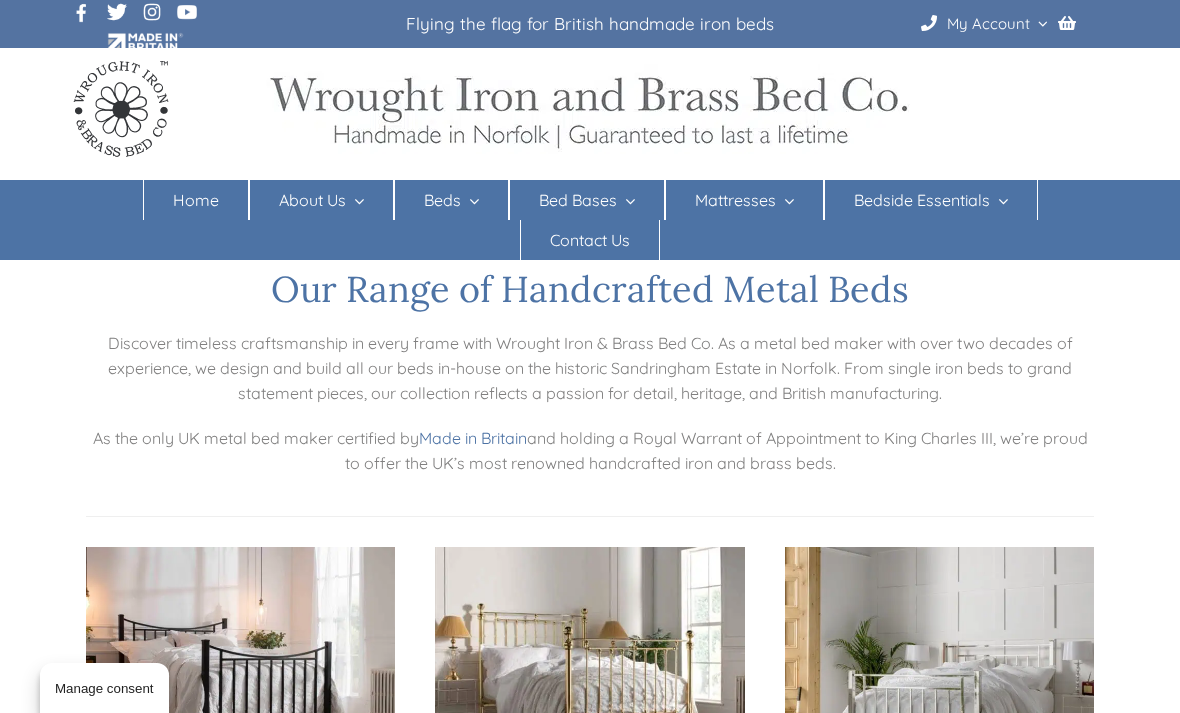scroll, scrollTop: 0, scrollLeft: 0, axis: both 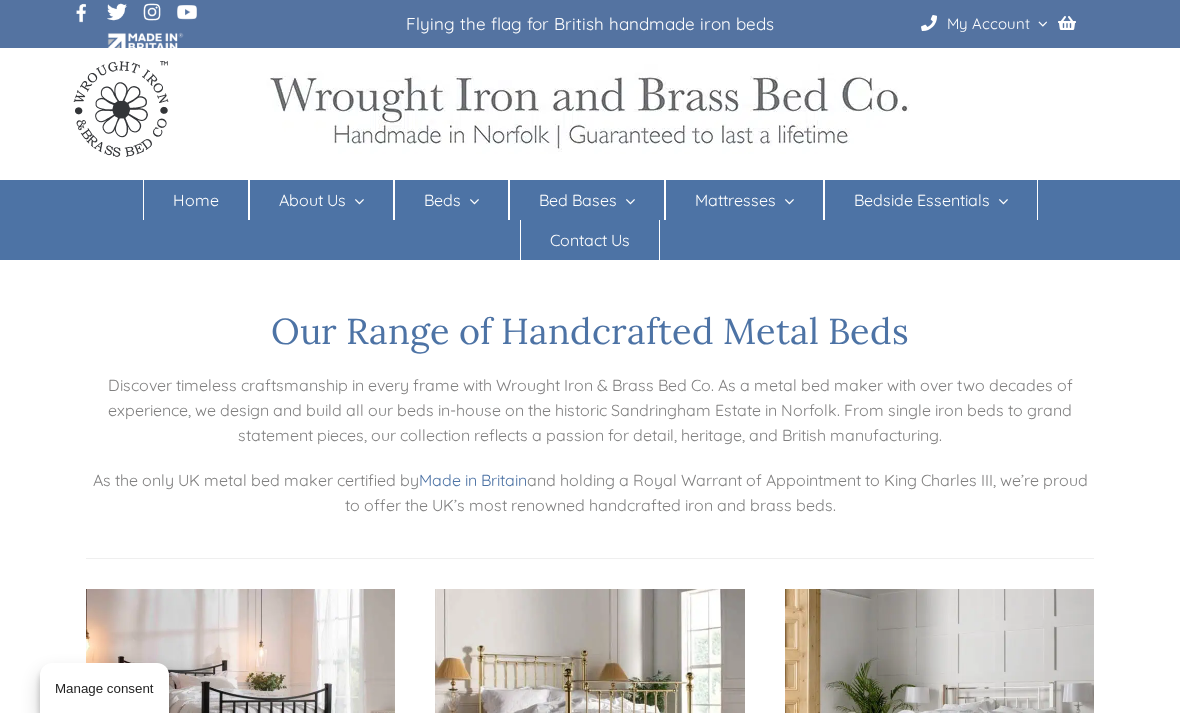 click on "Bed Linen" at bounding box center [937, 237] 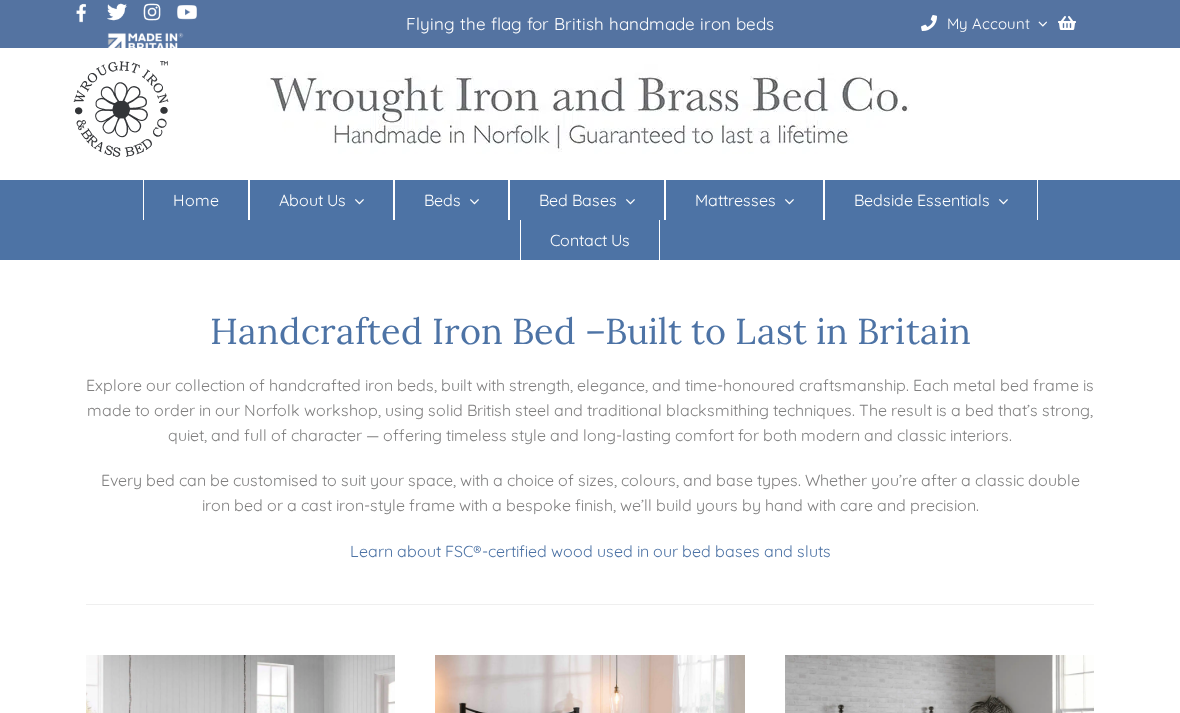 scroll, scrollTop: 0, scrollLeft: 0, axis: both 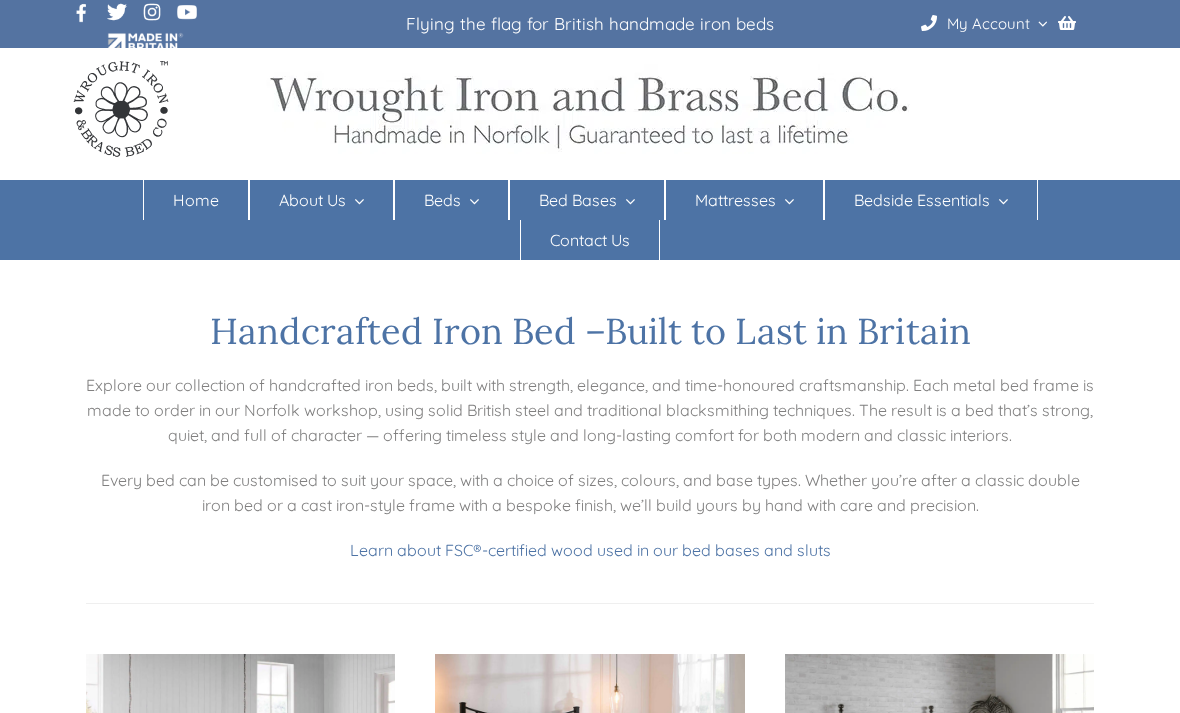 checkbox on "****" 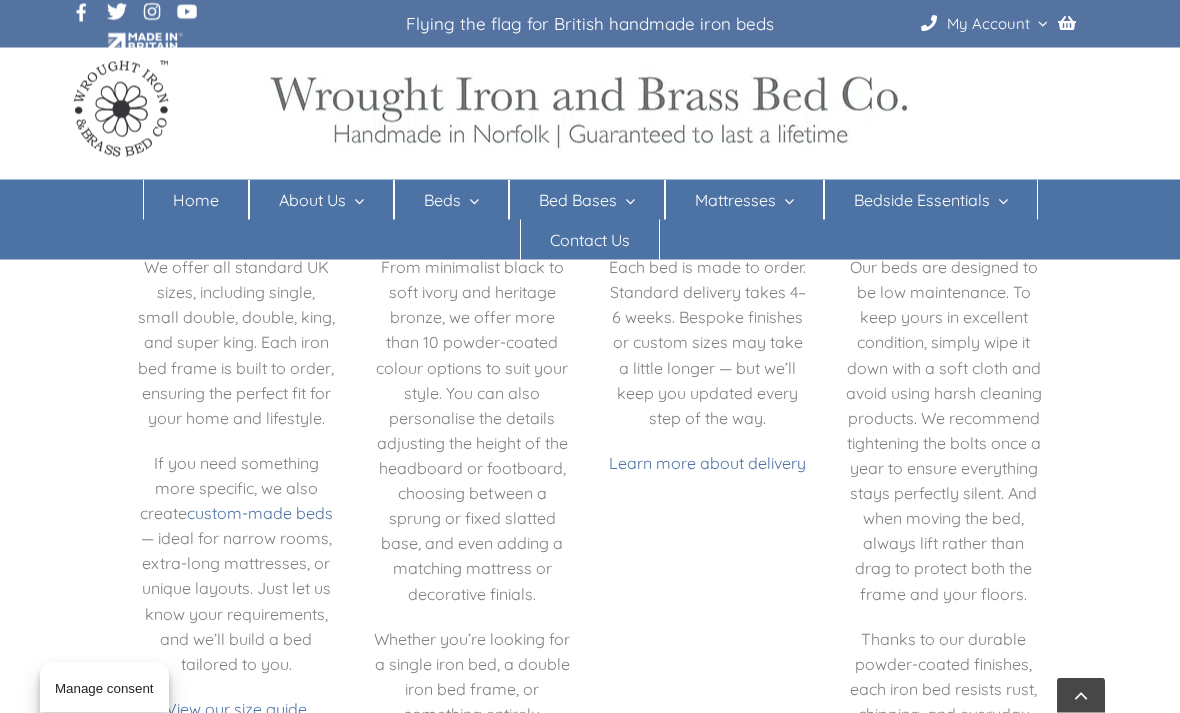 scroll, scrollTop: 2803, scrollLeft: 0, axis: vertical 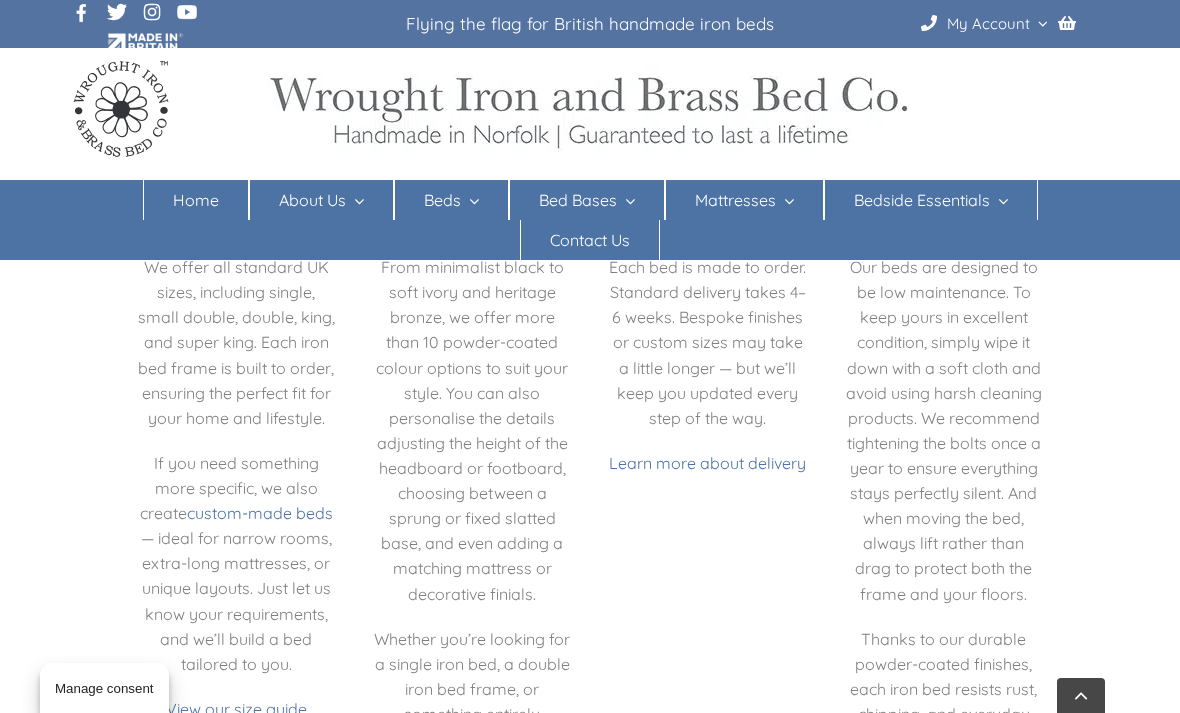 click on "View our size guide" at bounding box center [236, 709] 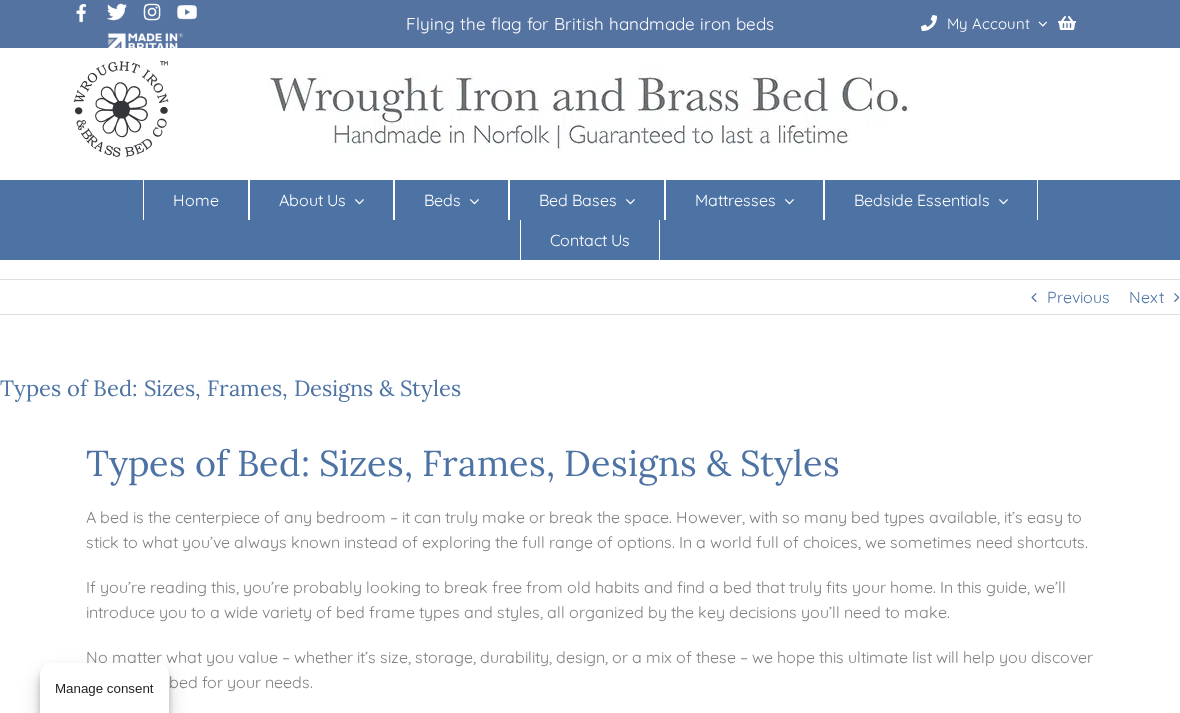 scroll, scrollTop: 0, scrollLeft: 0, axis: both 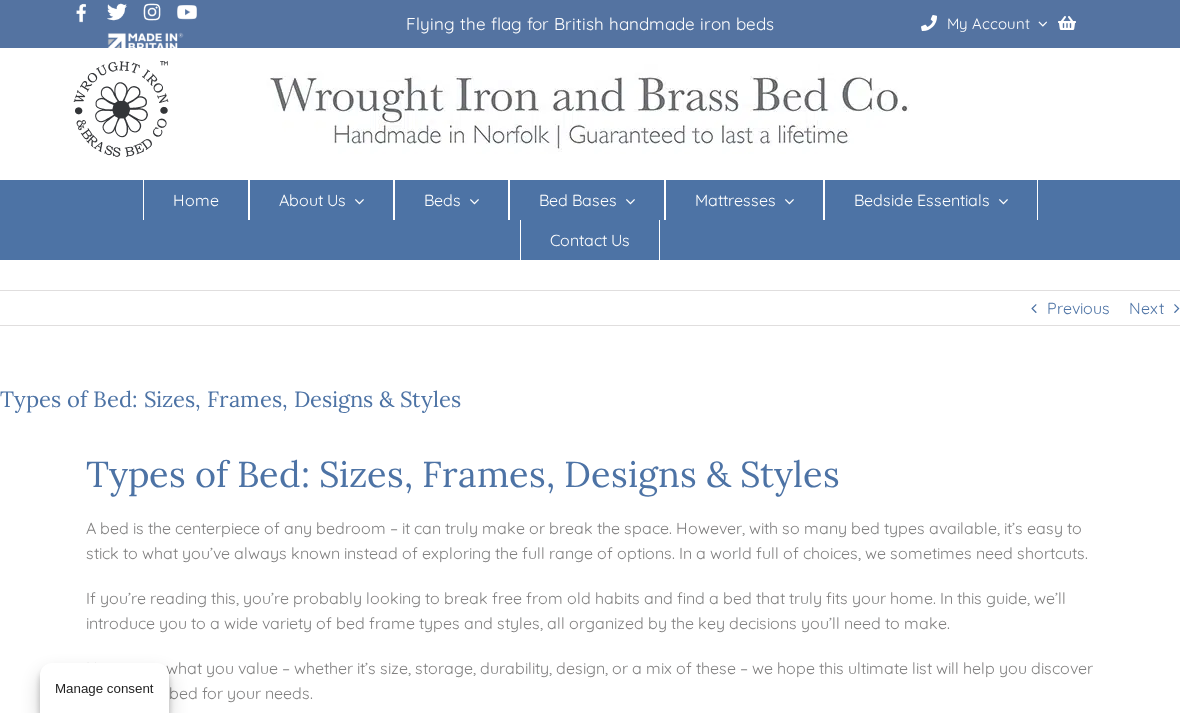 click on "Iron Beds" at bounding box center (448, 280) 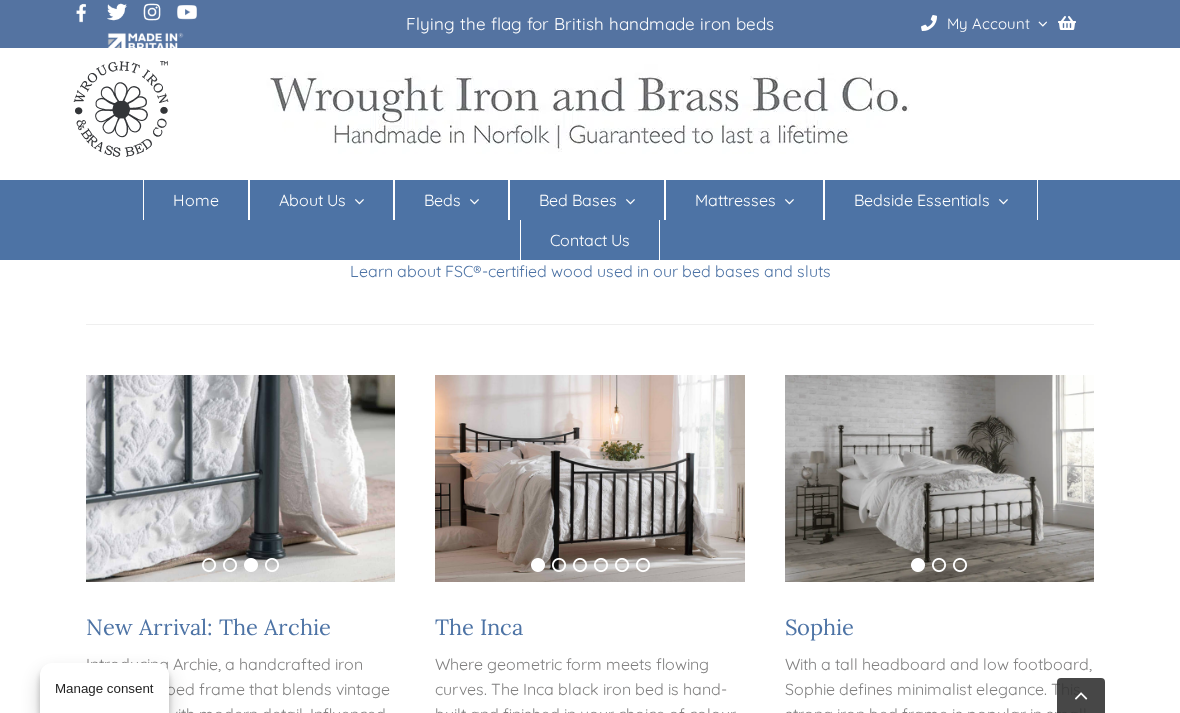 scroll, scrollTop: 277, scrollLeft: 0, axis: vertical 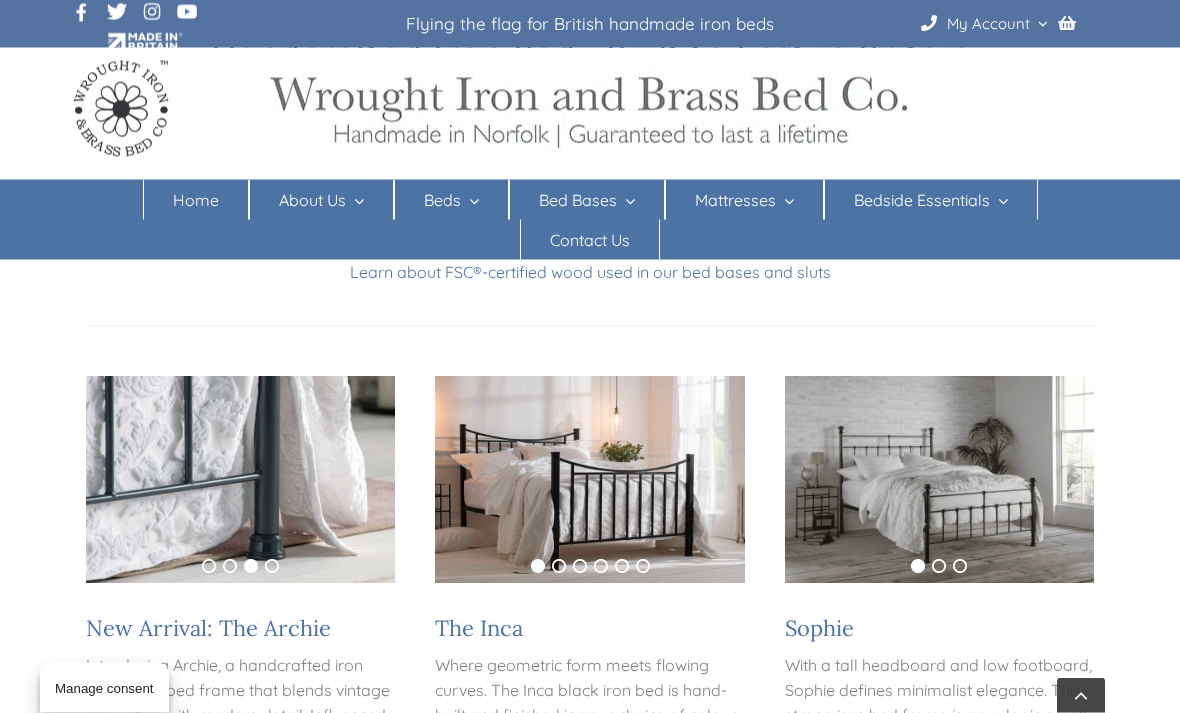 click at bounding box center [939, 480] 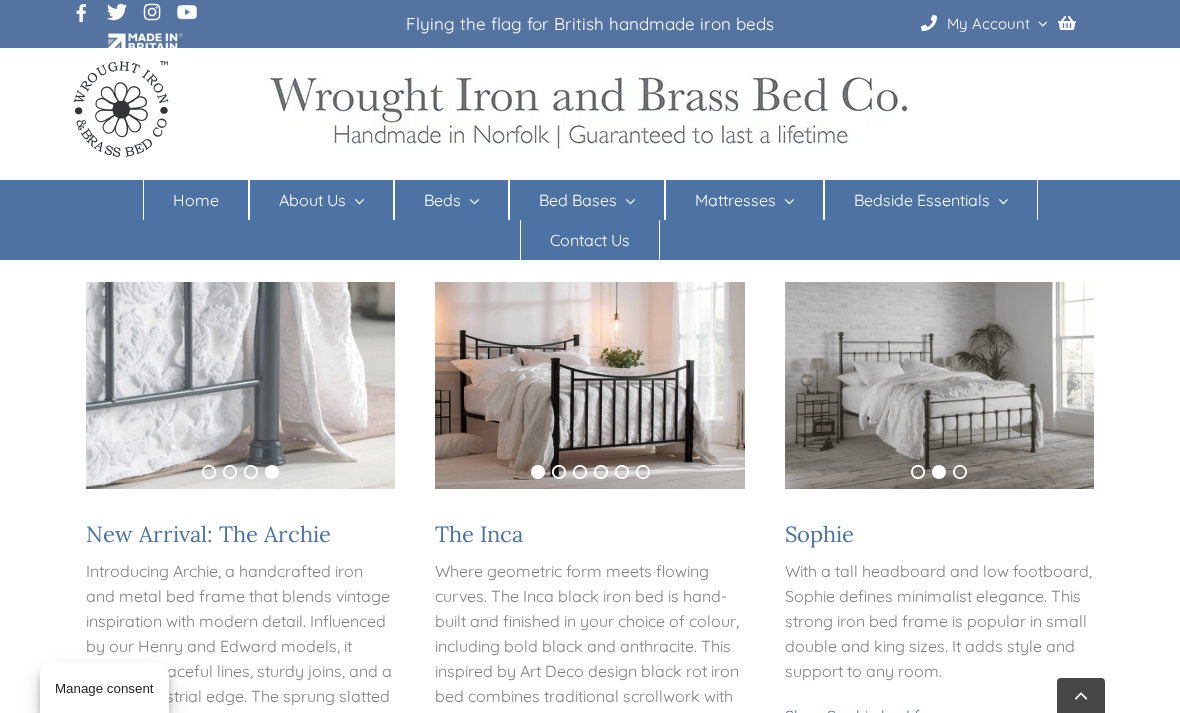 scroll, scrollTop: 450, scrollLeft: 0, axis: vertical 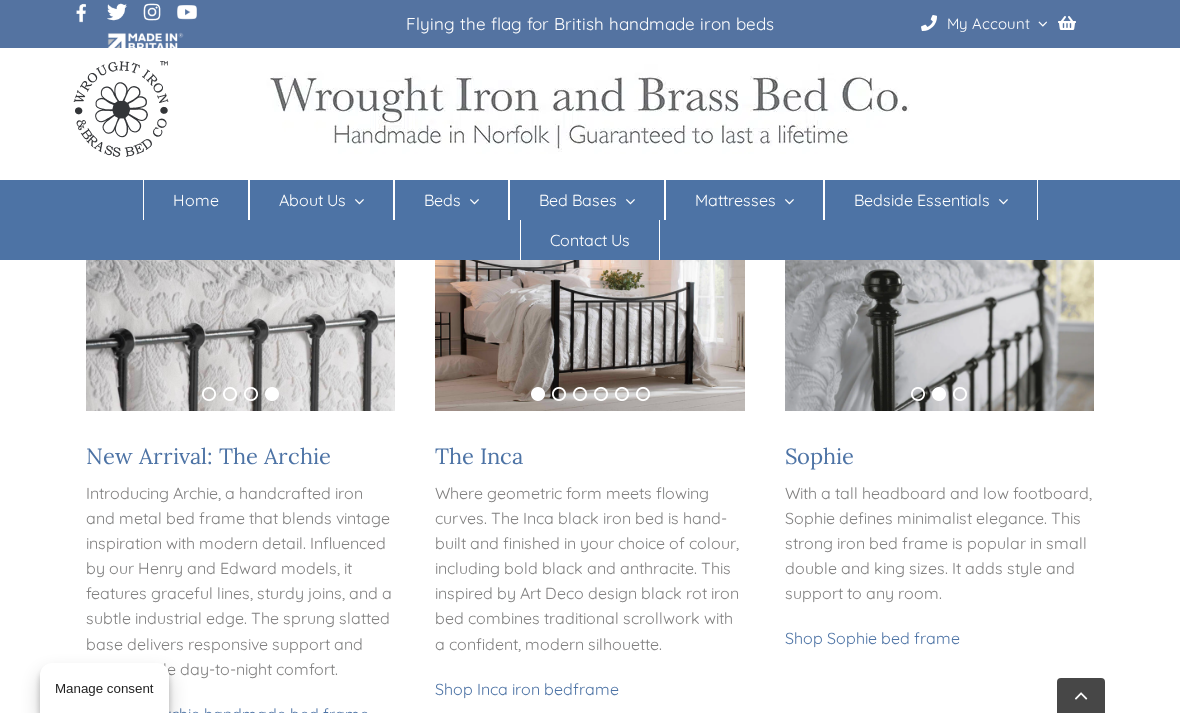 click on "Shop Sophie bed frame" at bounding box center [872, 638] 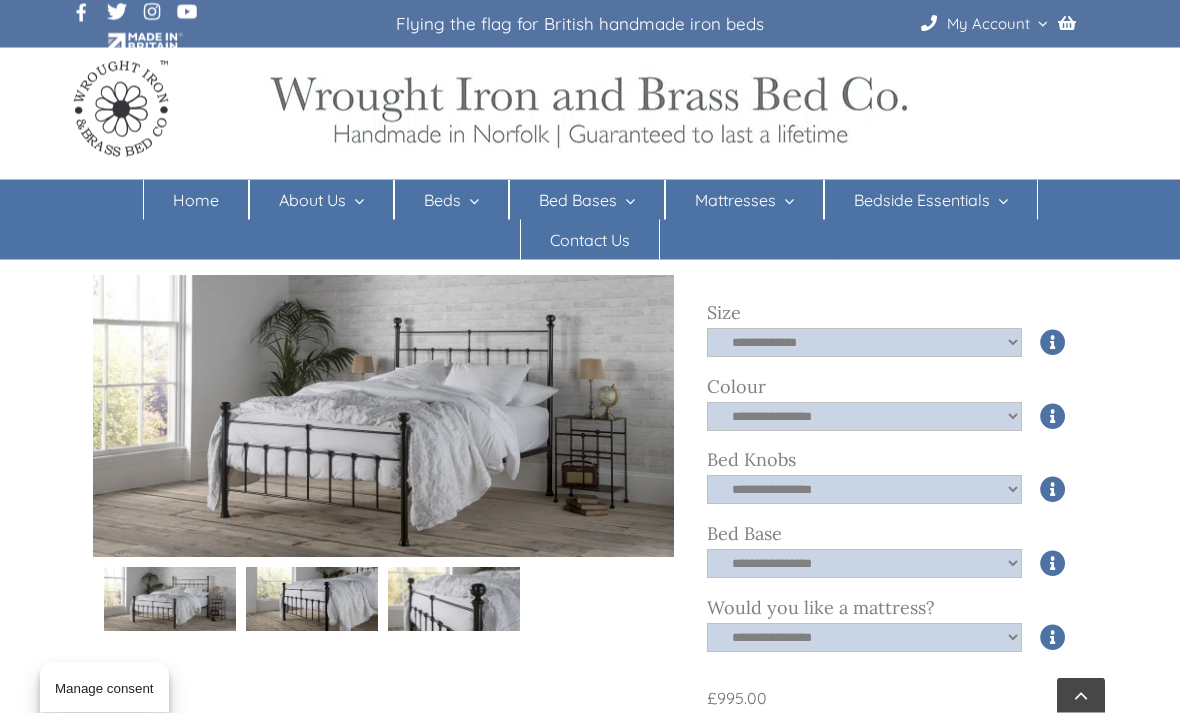 scroll, scrollTop: 749, scrollLeft: 0, axis: vertical 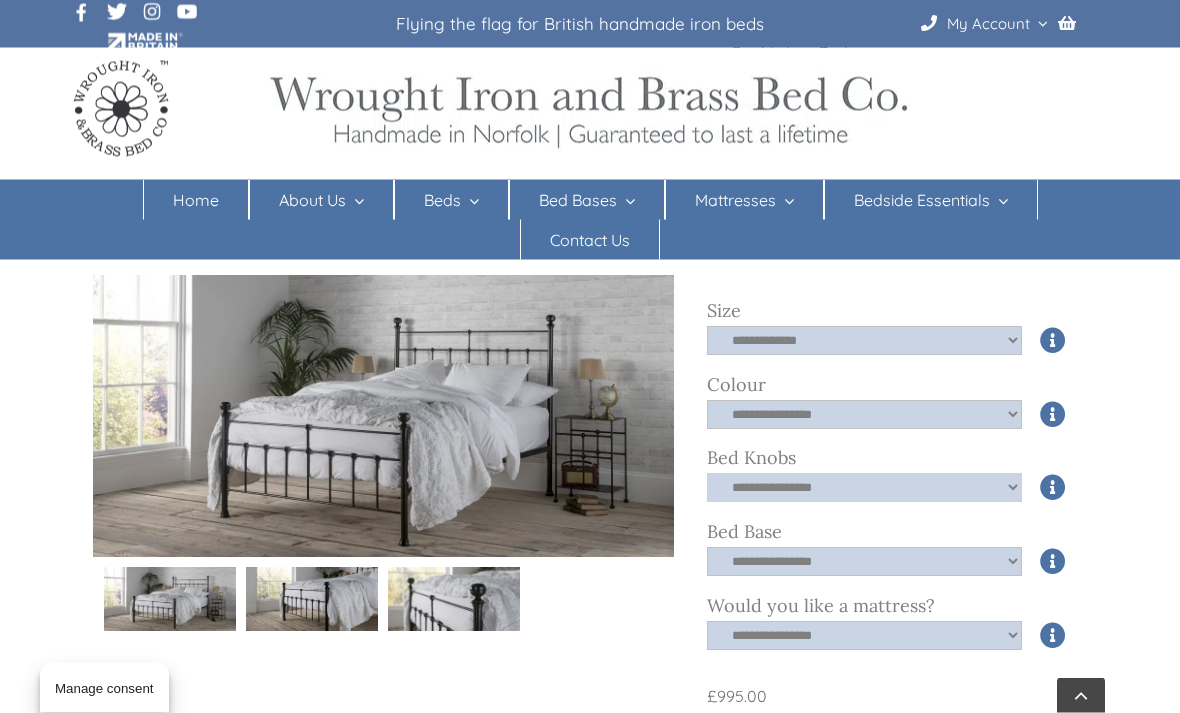 click on "**********" 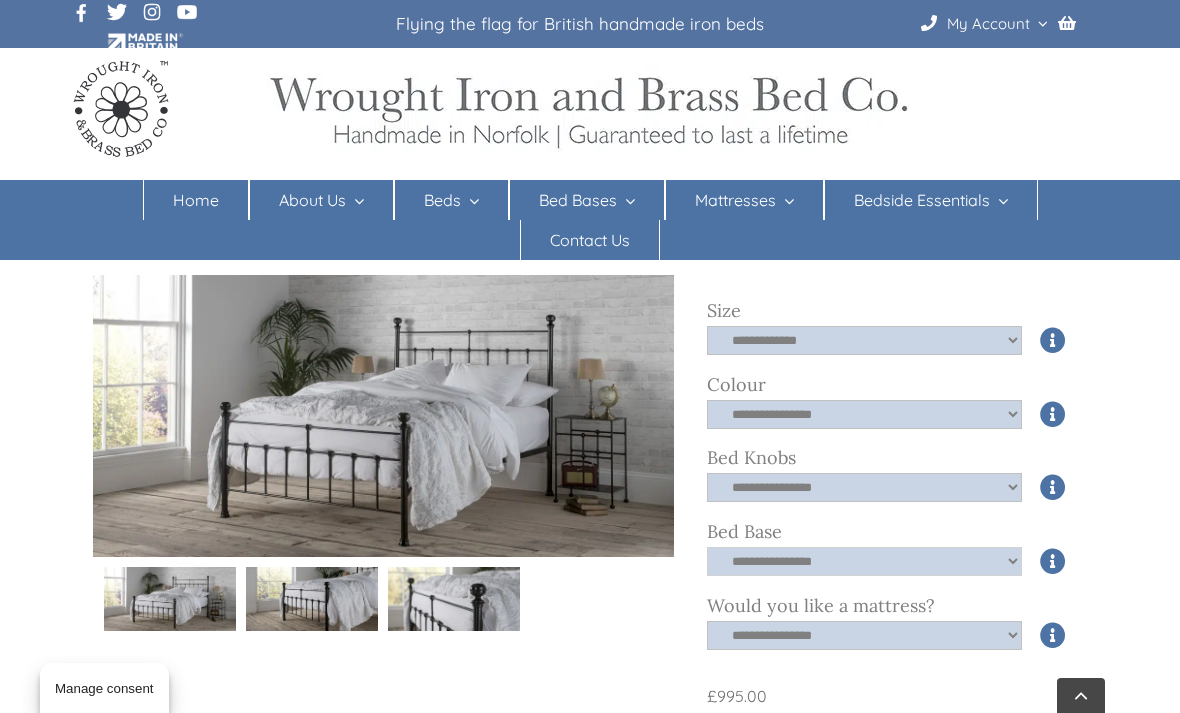 click on "**********" 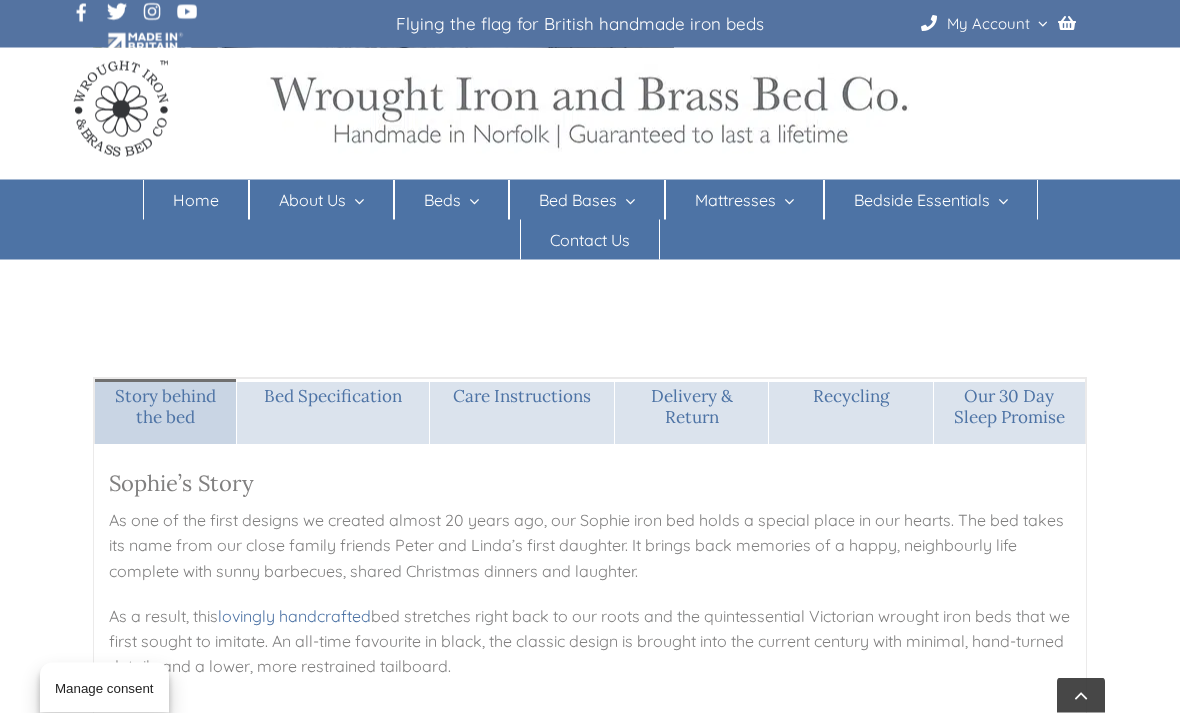 scroll, scrollTop: 1524, scrollLeft: 0, axis: vertical 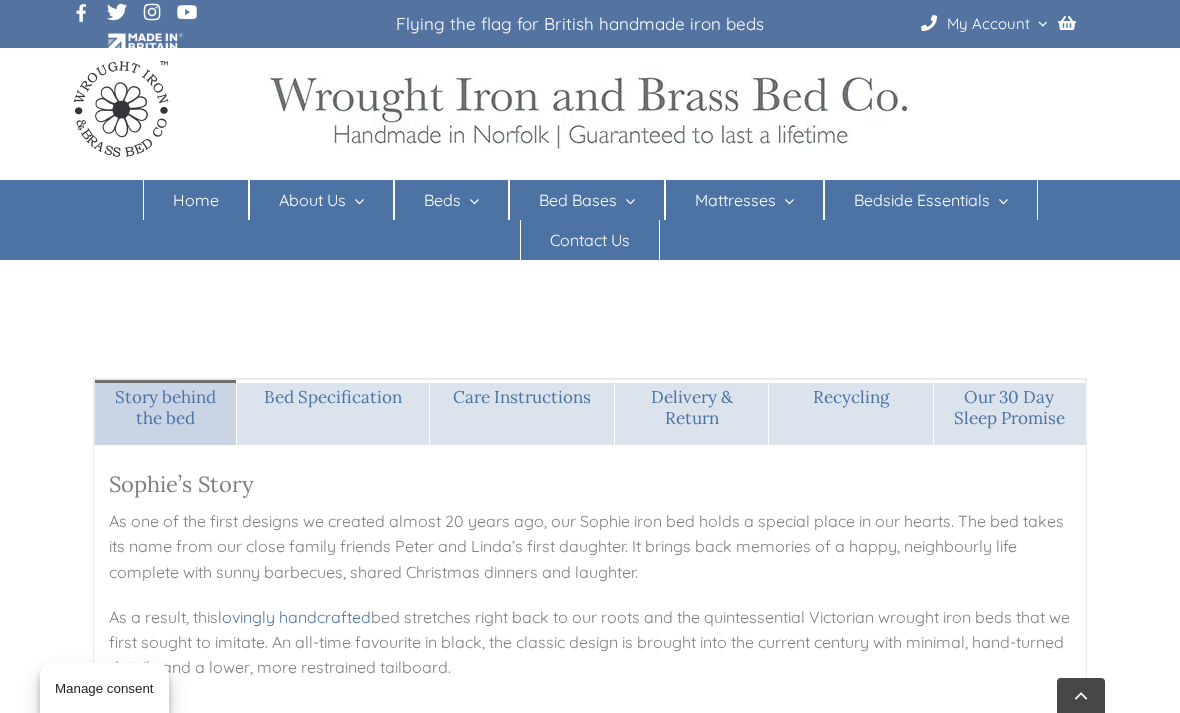 click on "Bed Specification" at bounding box center [332, 397] 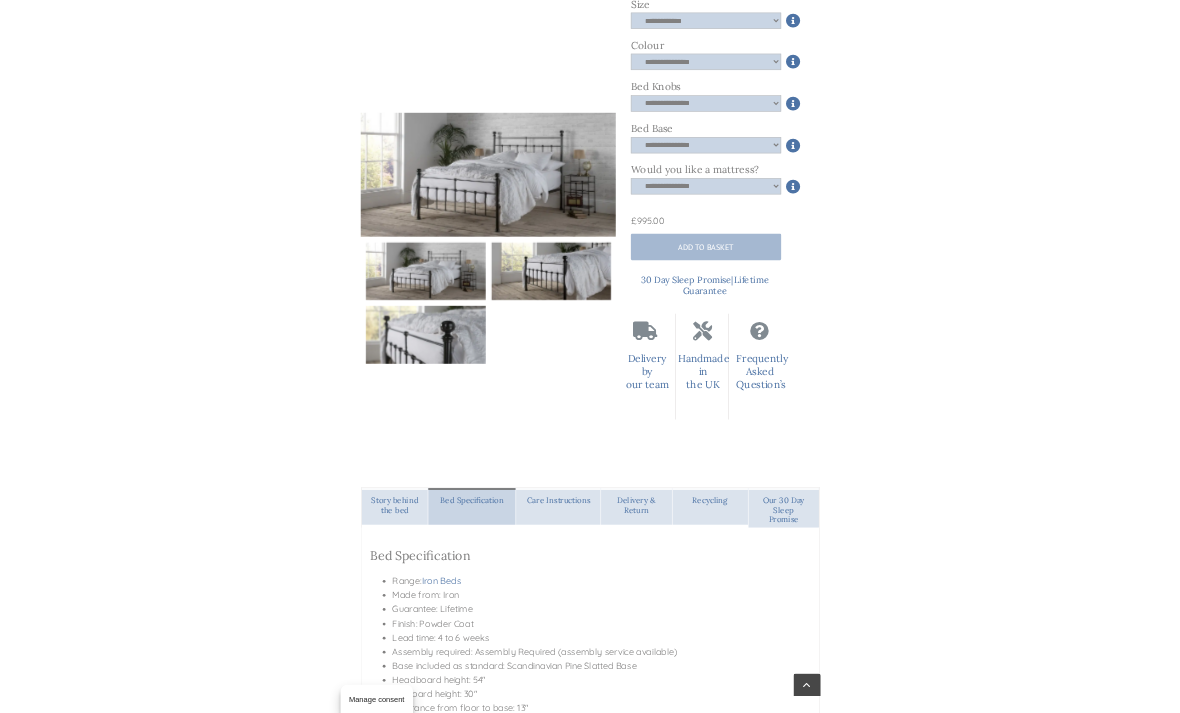 scroll, scrollTop: 1202, scrollLeft: 0, axis: vertical 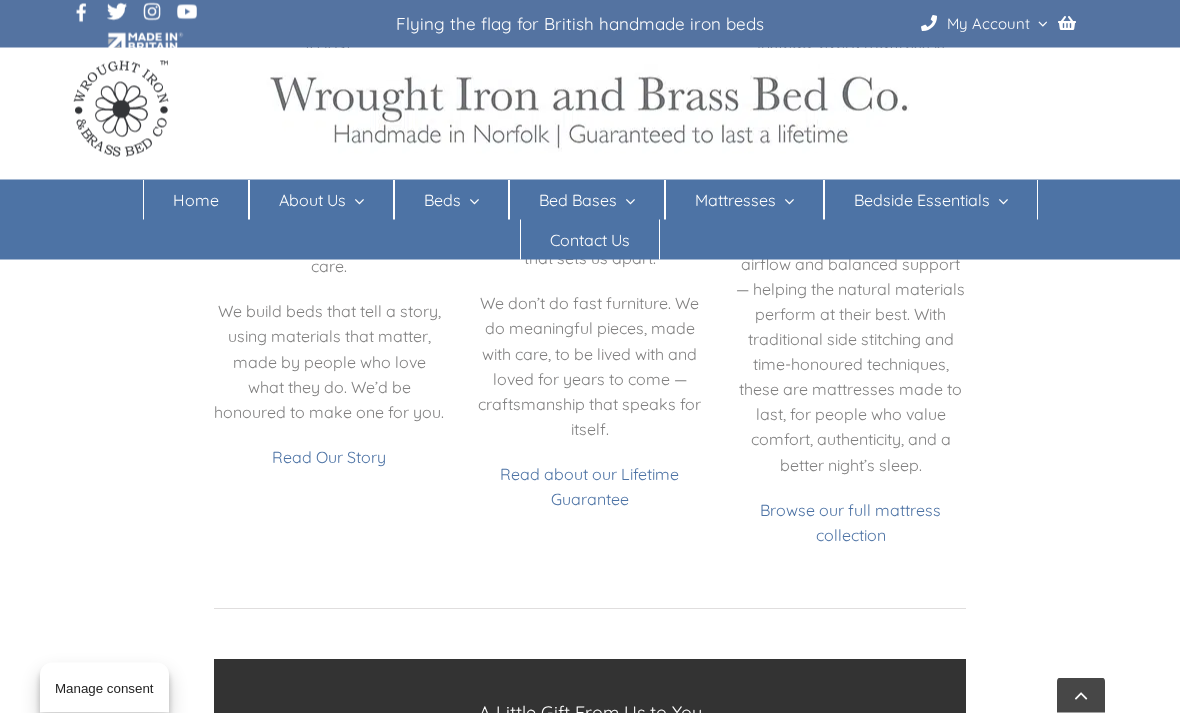click on "Read about our Lifetime Guarantee" at bounding box center [589, 487] 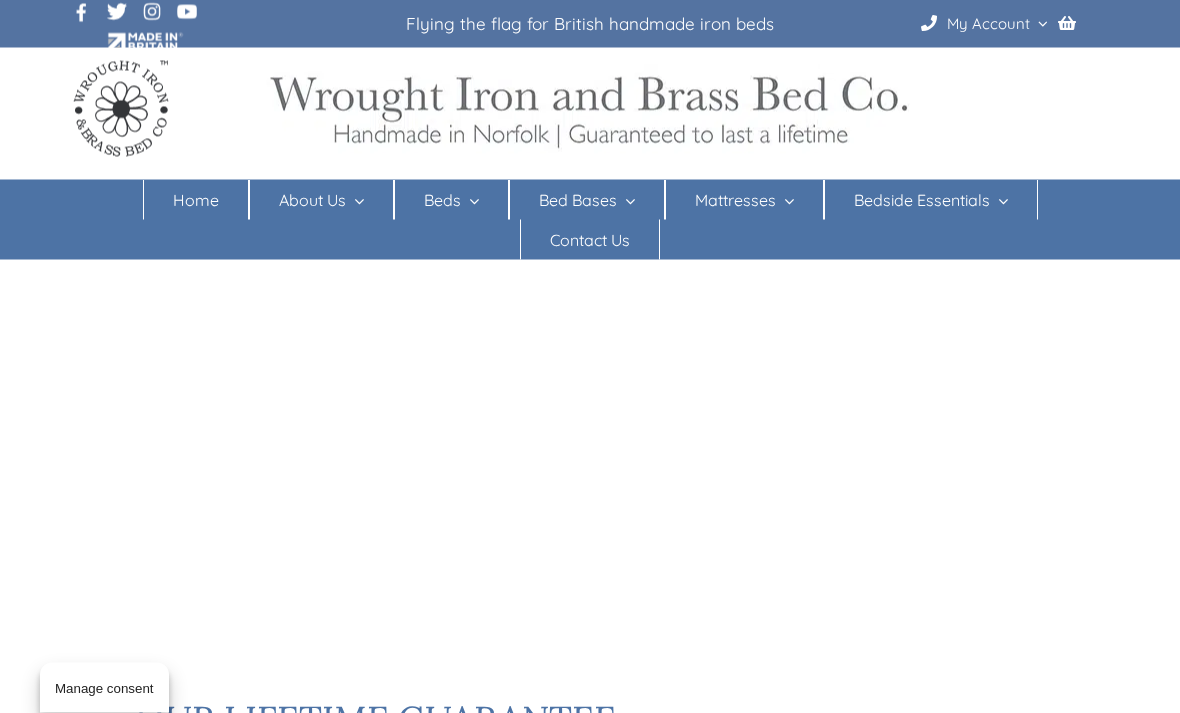 scroll, scrollTop: 0, scrollLeft: 0, axis: both 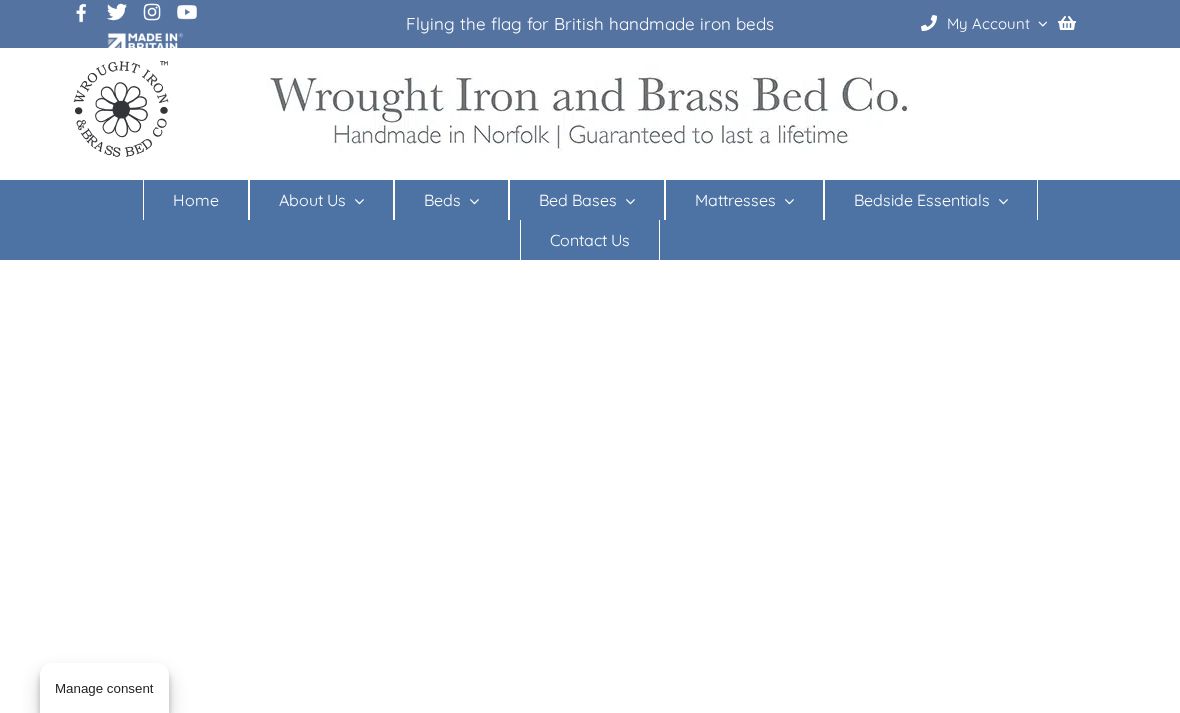 click on "Iron Beds" at bounding box center [448, 280] 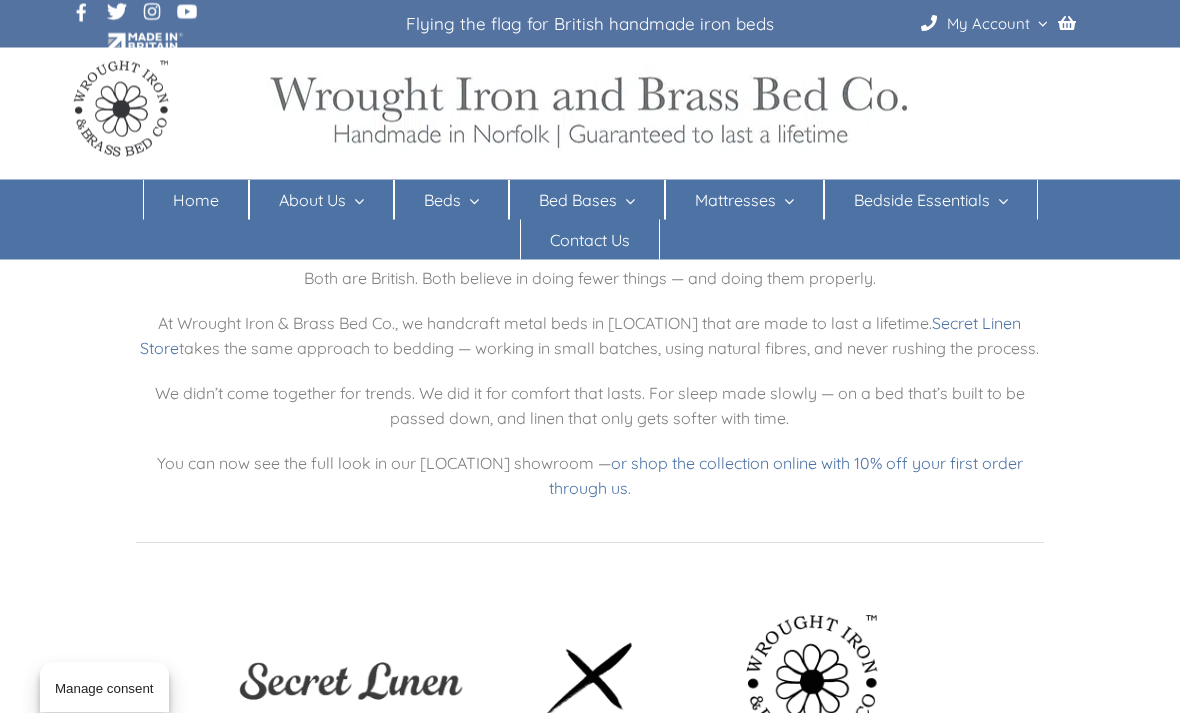 scroll, scrollTop: 0, scrollLeft: 0, axis: both 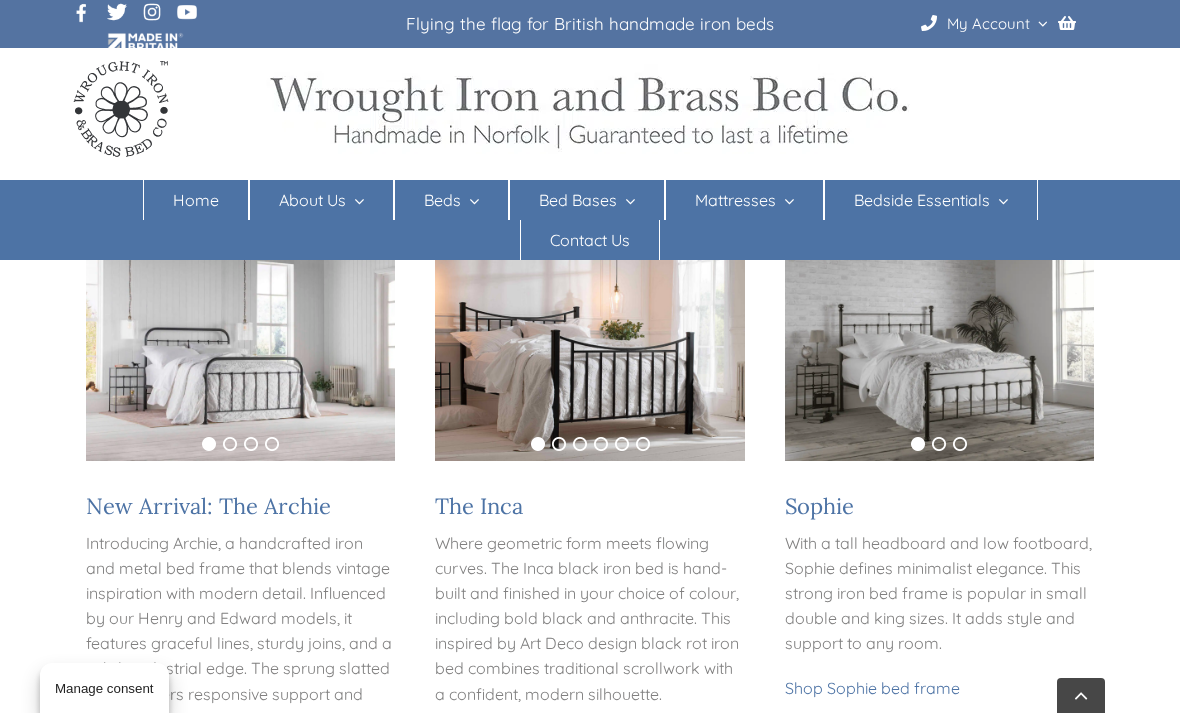 click on "Shop Sophie bed frame" at bounding box center [872, 688] 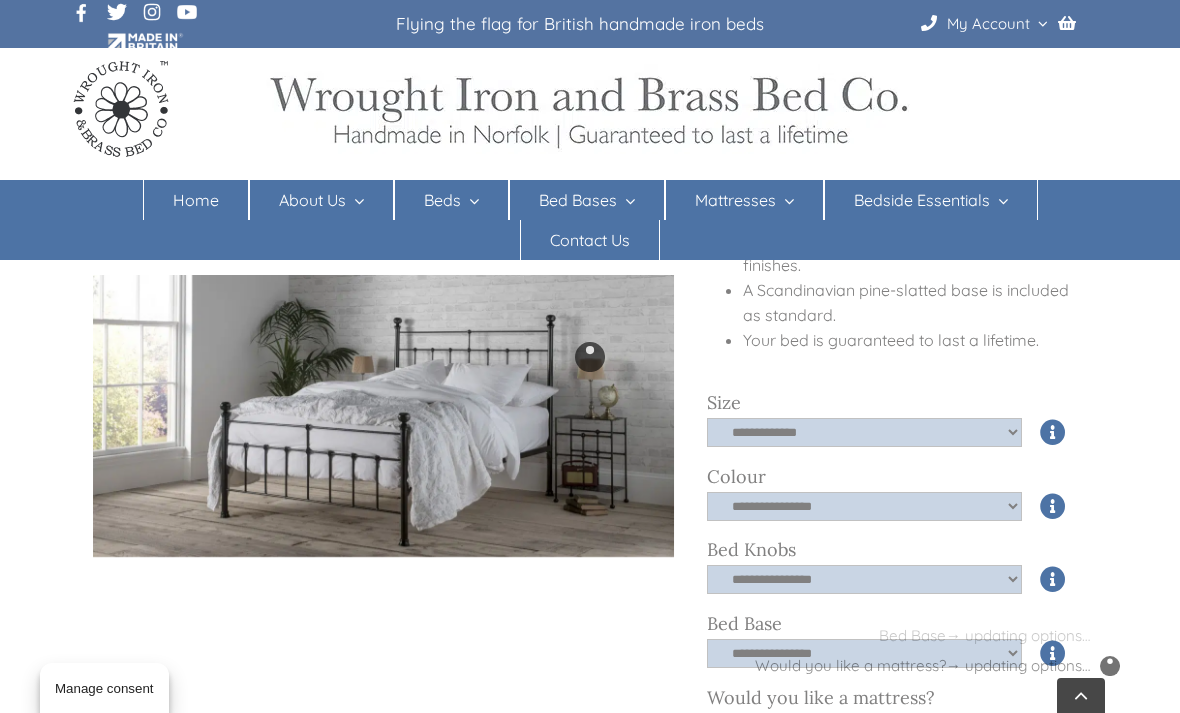 scroll, scrollTop: 690, scrollLeft: 0, axis: vertical 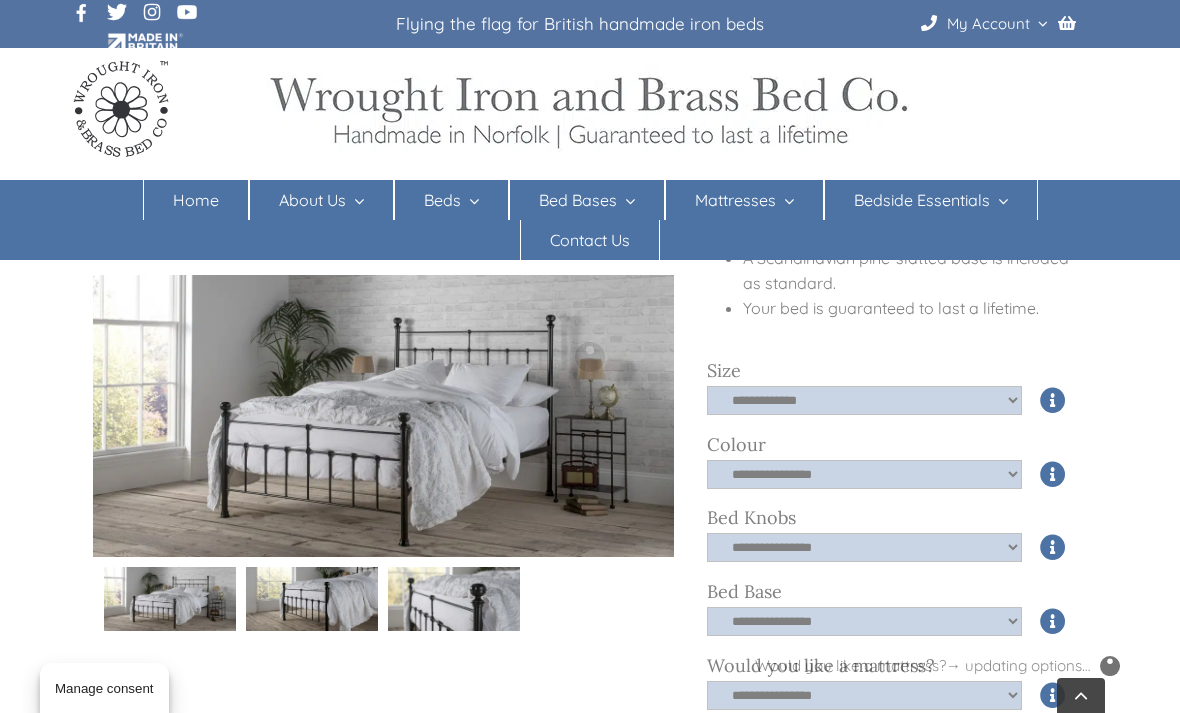 click at bounding box center [590, 356] 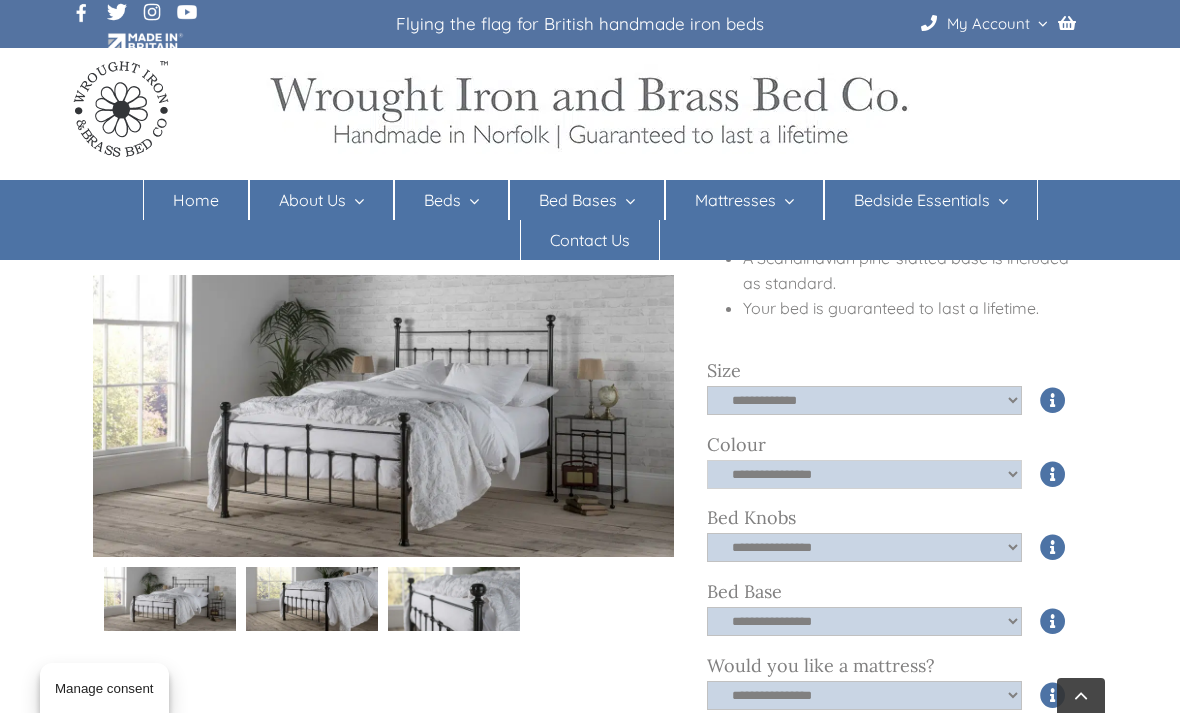 click on "**********" 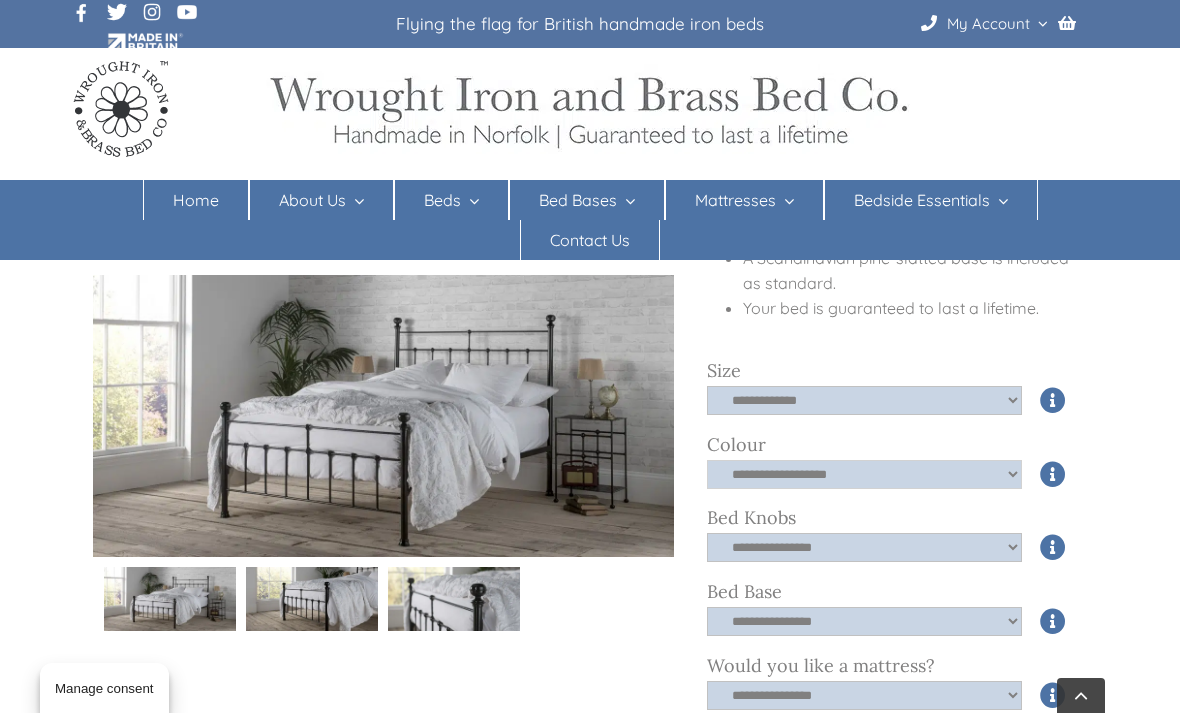 click on "**********" 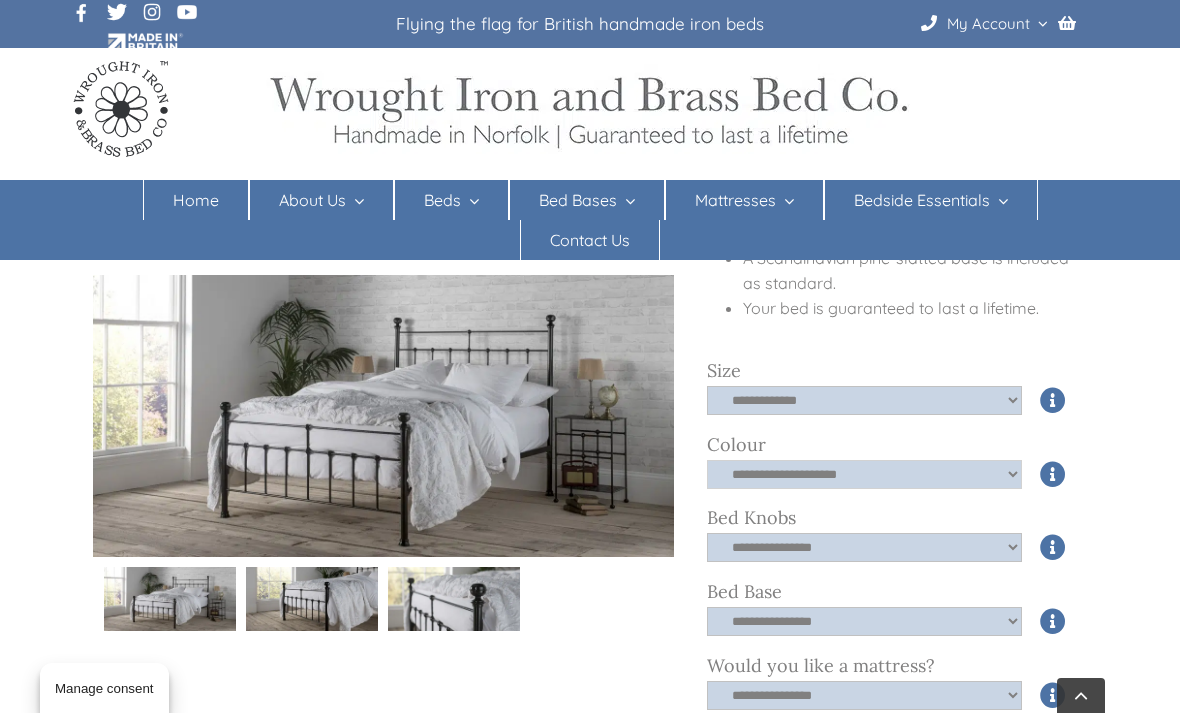 click on "**********" 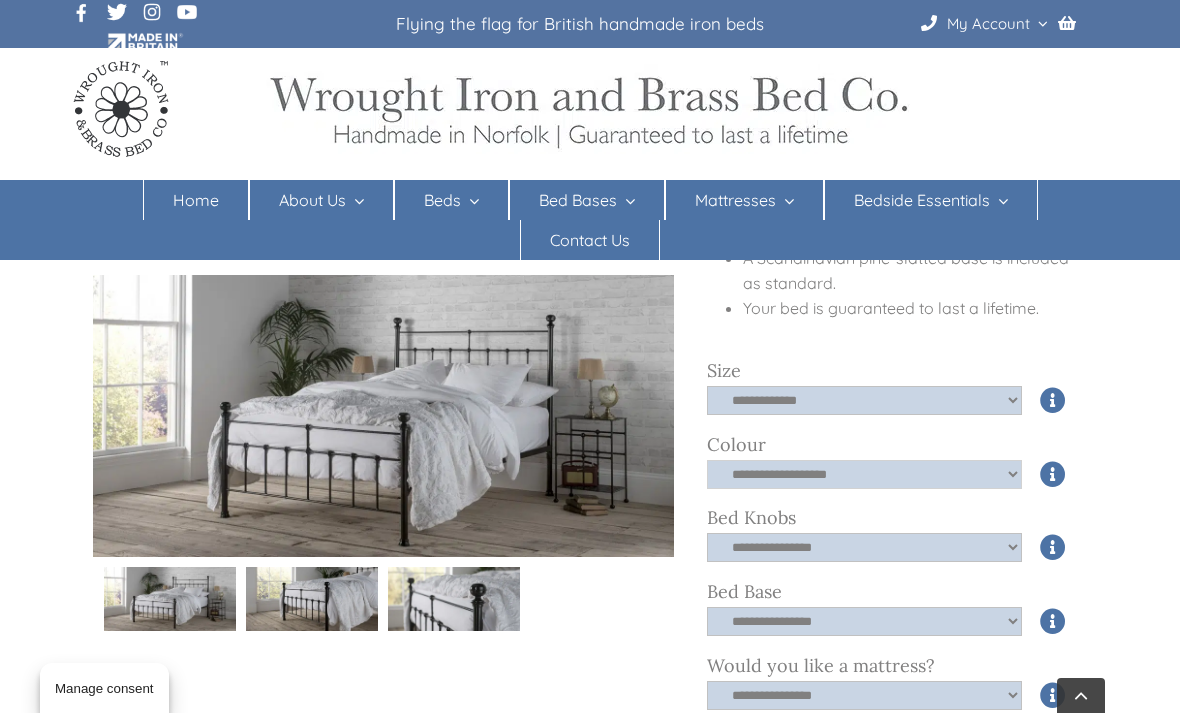 click on "**********" 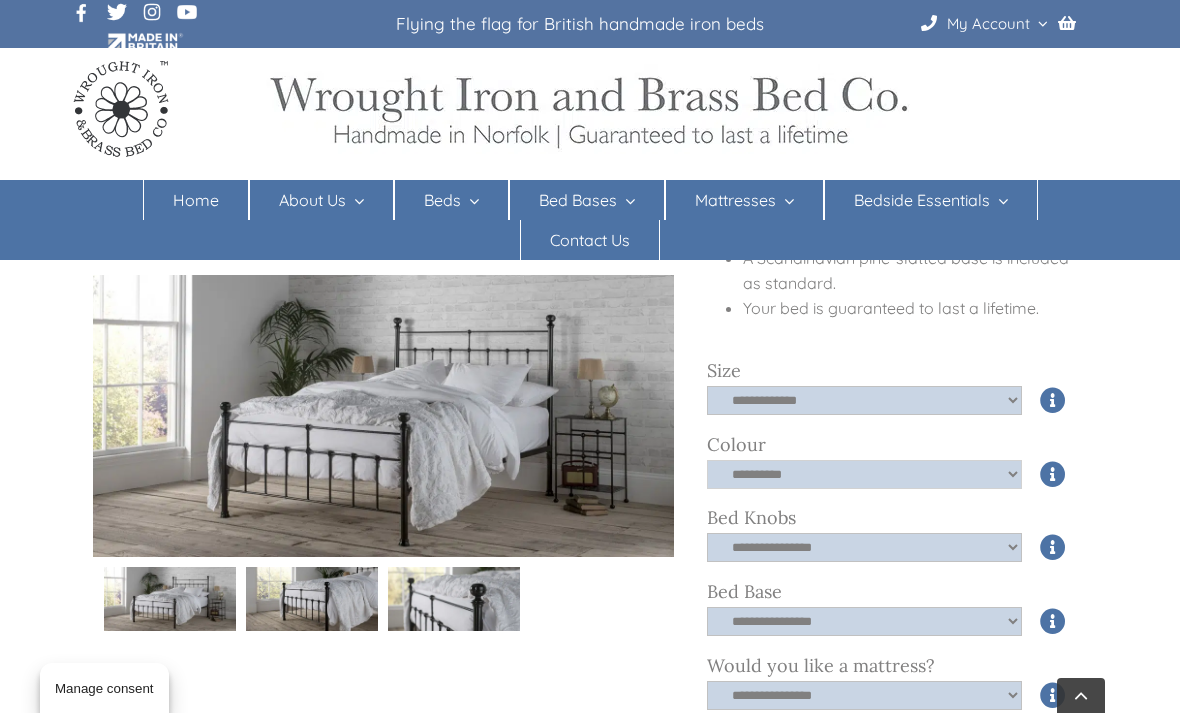click on "**********" 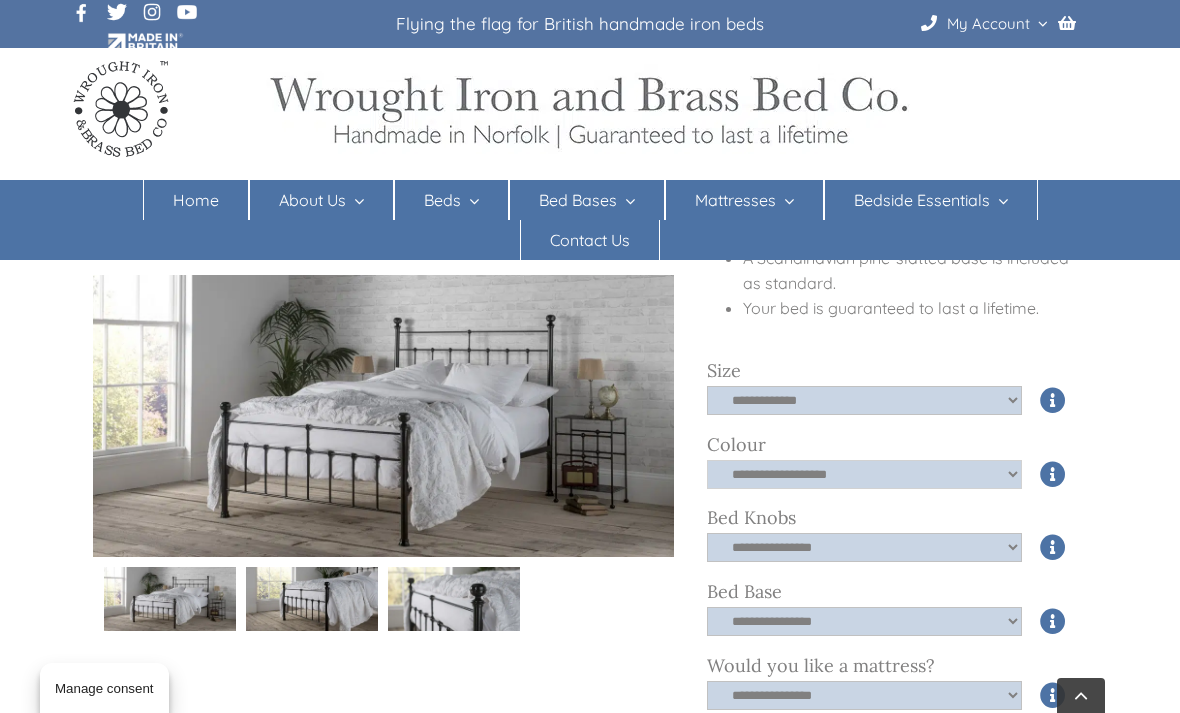 click on "**********" 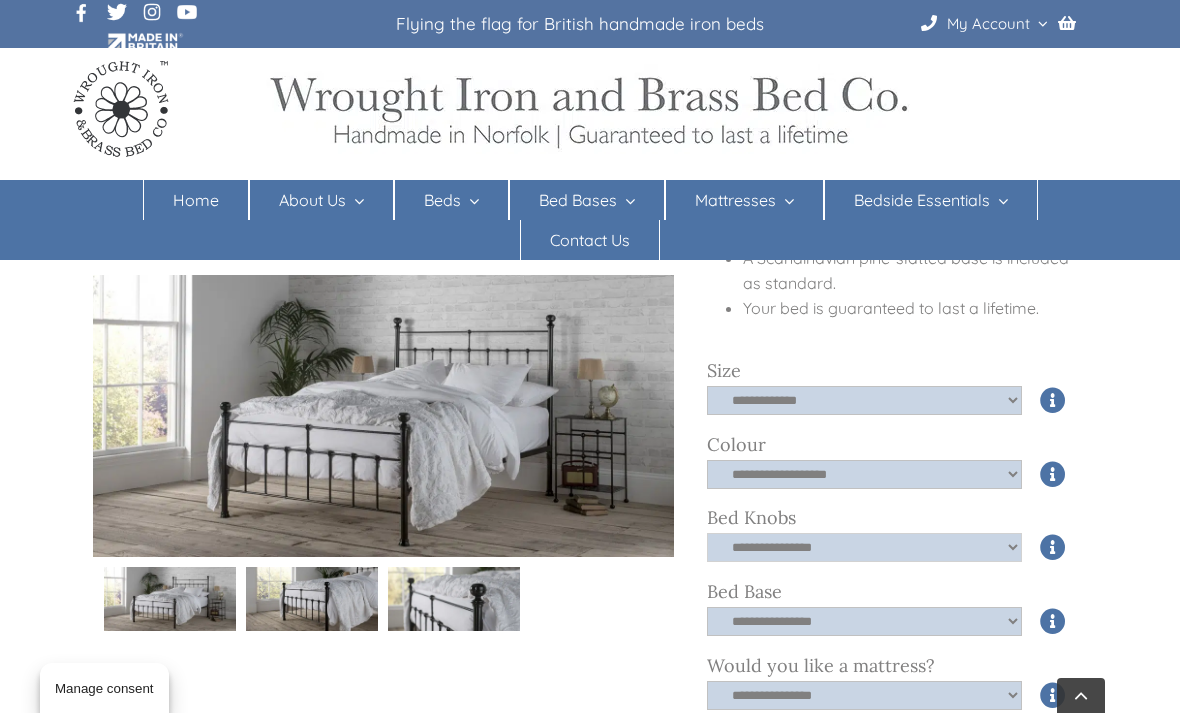 click on "**********" 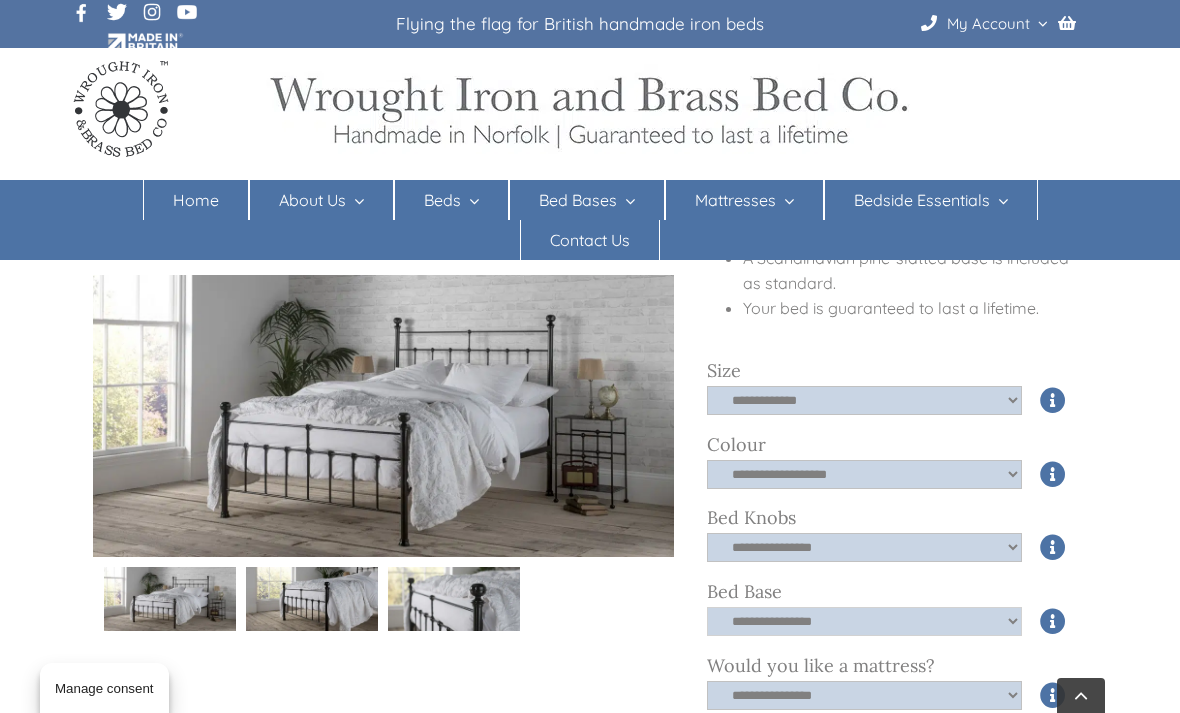 click on "**********" 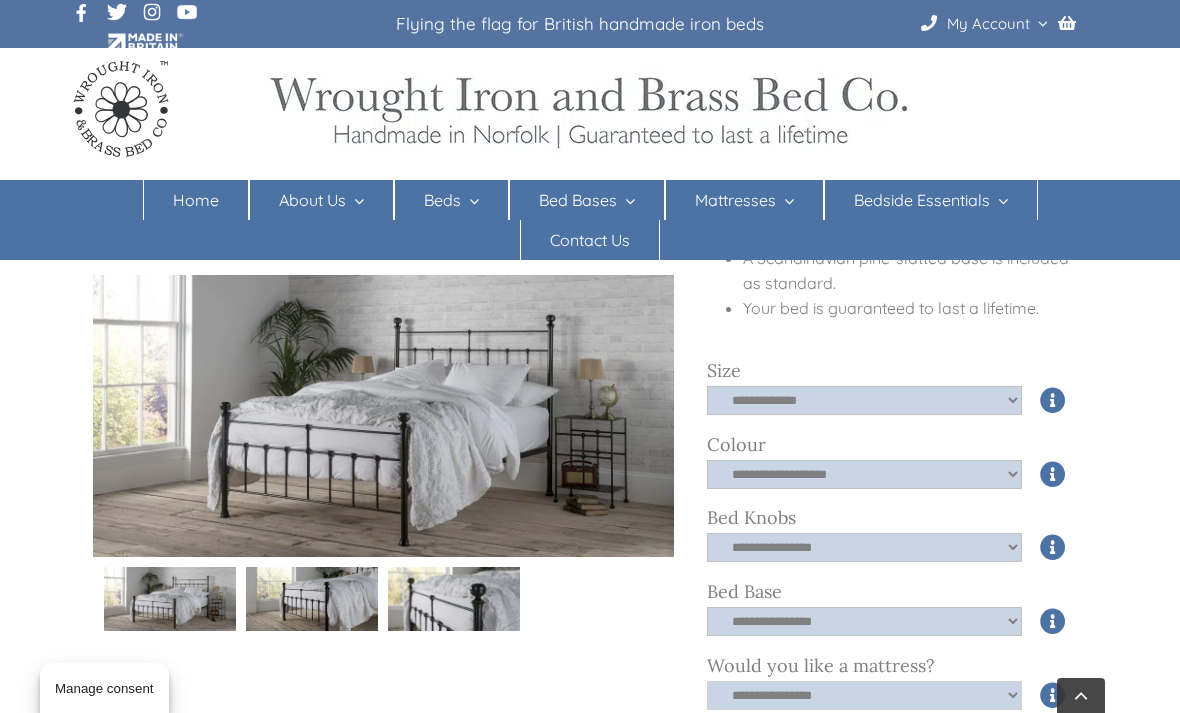 click on "**********" at bounding box center [864, 695] 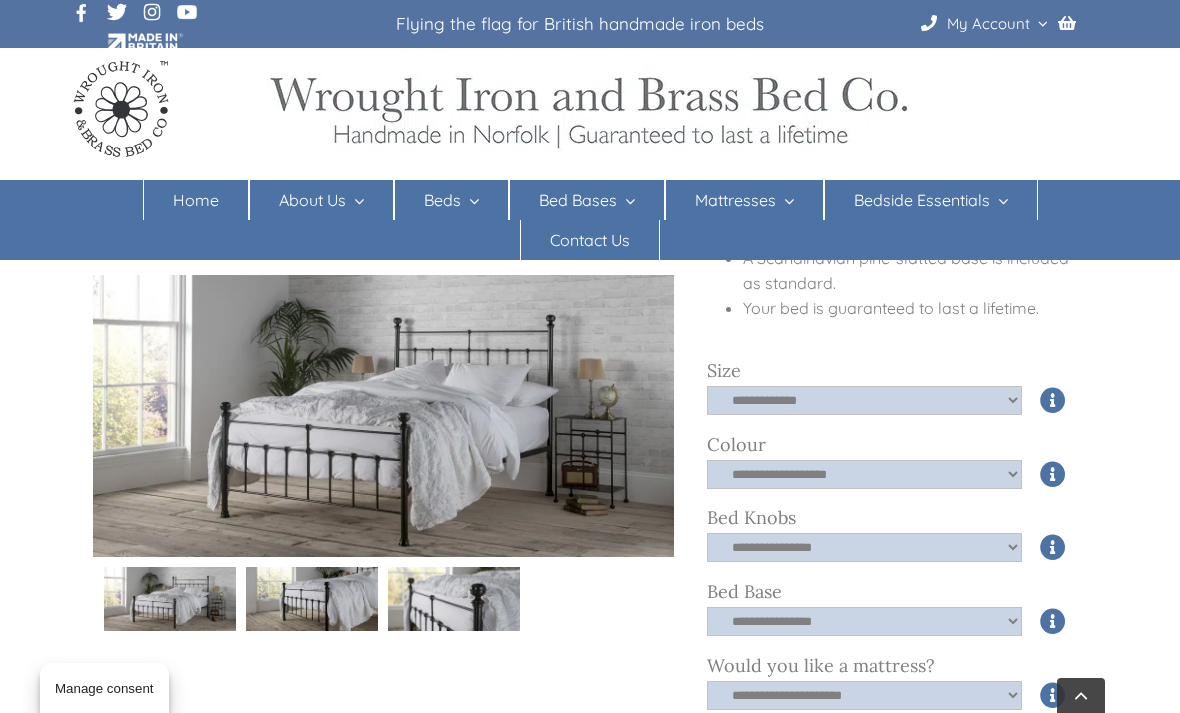 click at bounding box center (1053, 547) 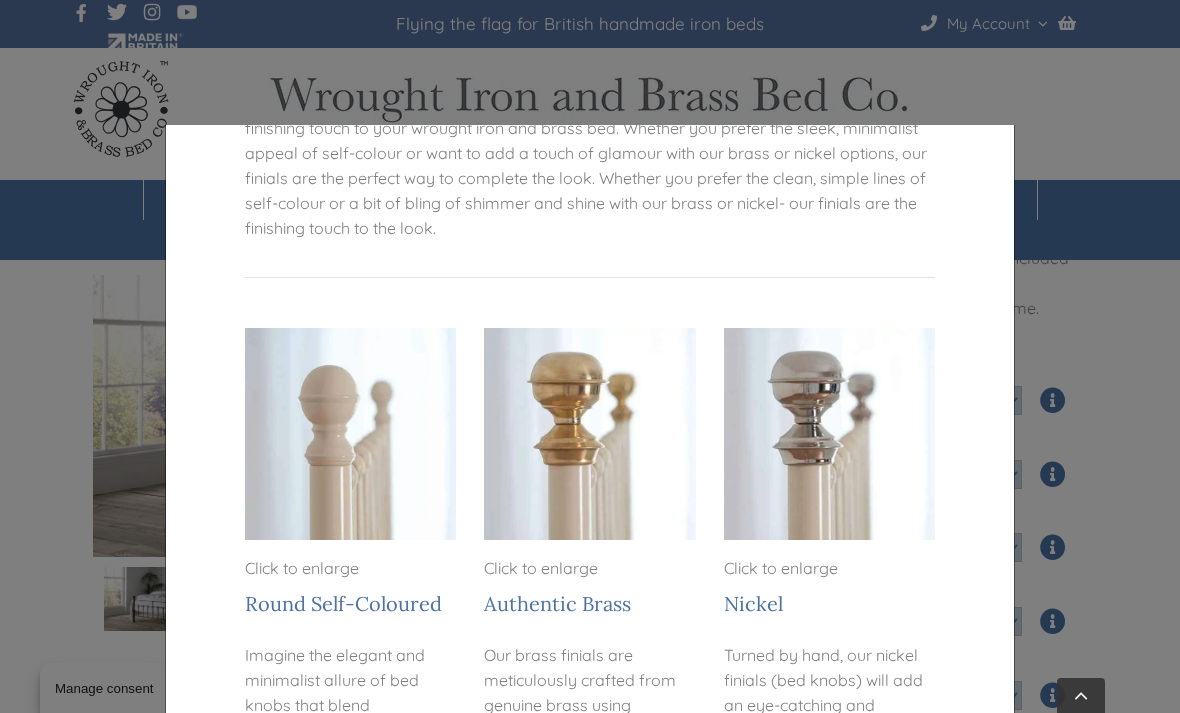 scroll, scrollTop: 200, scrollLeft: 0, axis: vertical 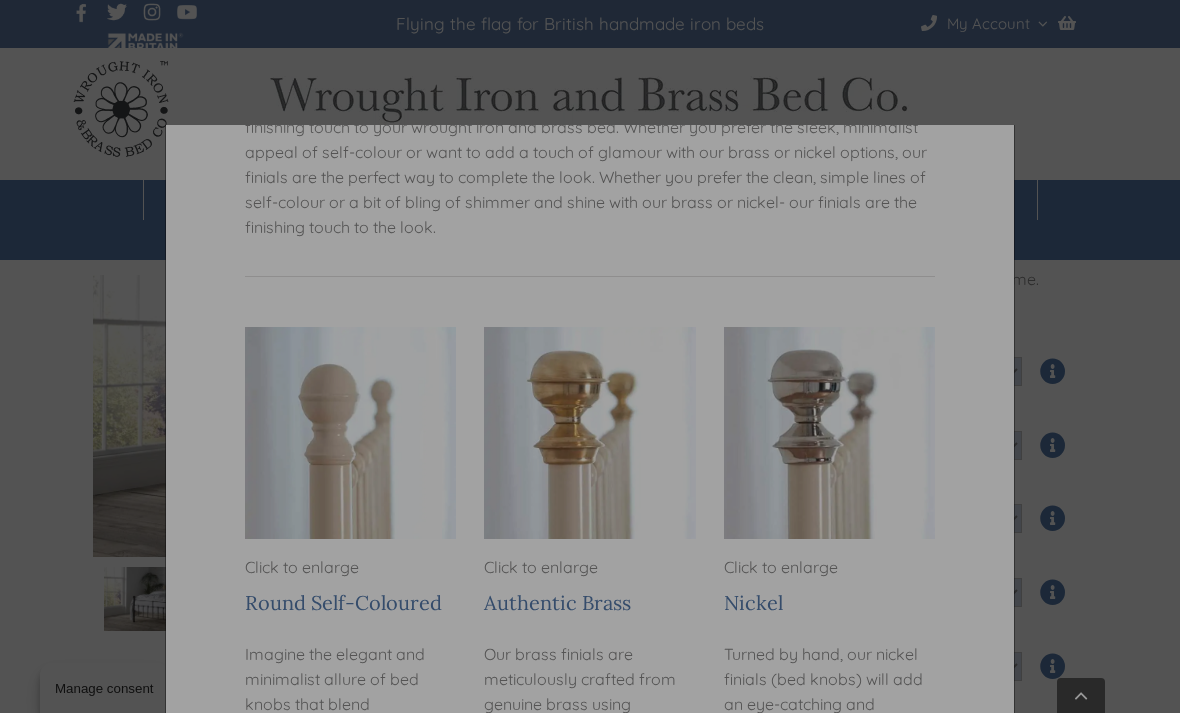 click at bounding box center (590, 356) 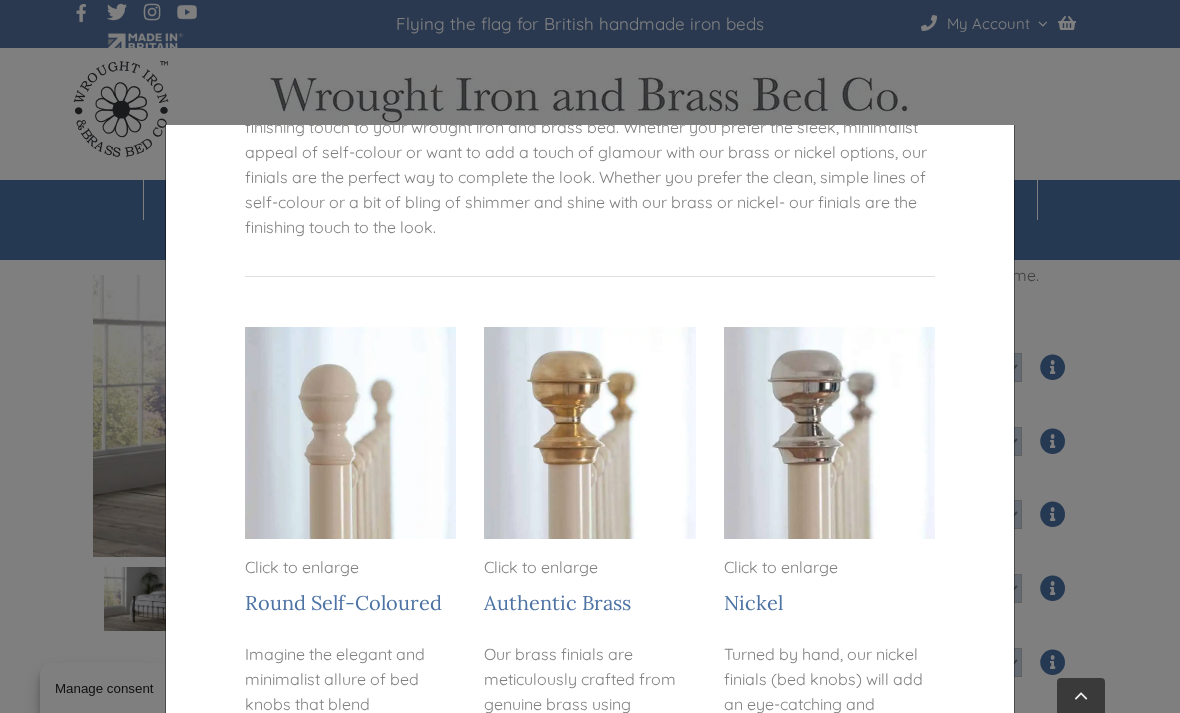 scroll, scrollTop: 724, scrollLeft: 0, axis: vertical 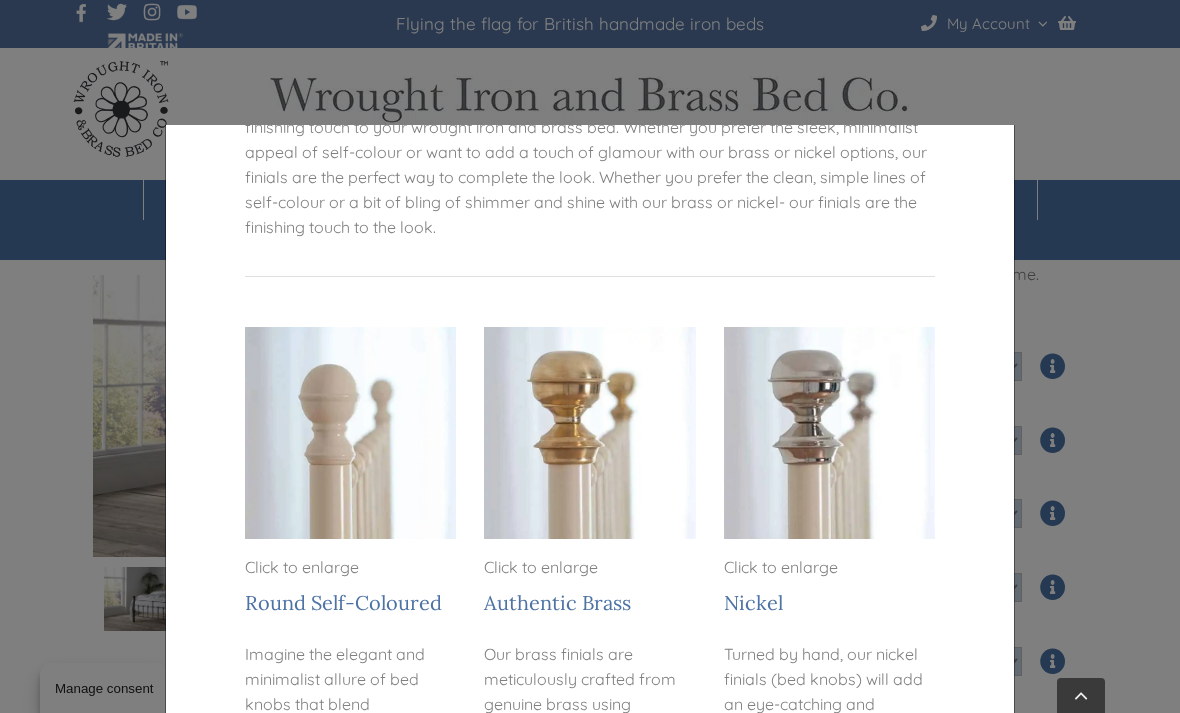 click on "×
Finials
The finishing touch
Personalize your handcrafted bed with our selection of finials (bed knobs) to add the perfect finishing touch to your wrought iron and brass bed. Whether you prefer the sleek, minimalist appeal of self-colour or want to add a touch of glamour with our brass or nickel options, our finials are the perfect way to complete the look. Whether you prefer the clean, simple lines of self-colour or a bit of bling of shimmer and shine with our brass or nickel- our finials are the finishing touch to the look.
Click to enlarge
Round Self-Coloured
Click to enlarge
Authentic Brass
Click to enlarge
Nickel
Make it yours with a personalised engraving!
Whether you’re on  “Your Side / My Side” truly
So go on — make your bed  a little more you.
Close" at bounding box center [590, 356] 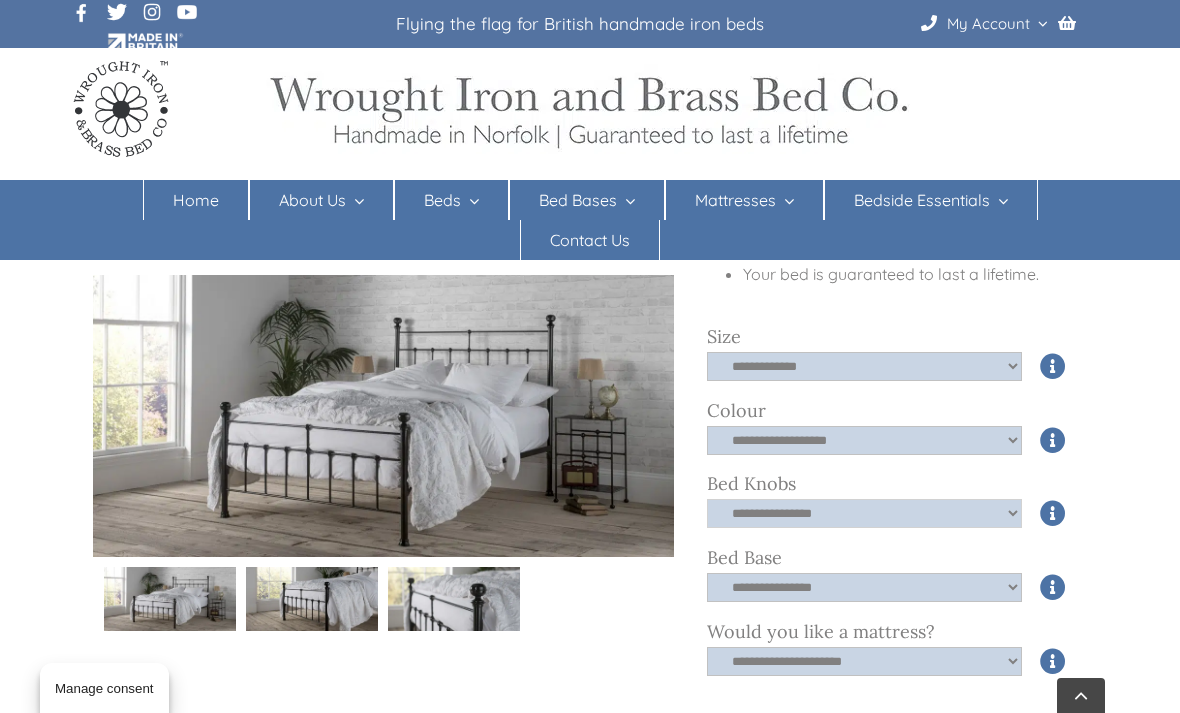 click on "**********" 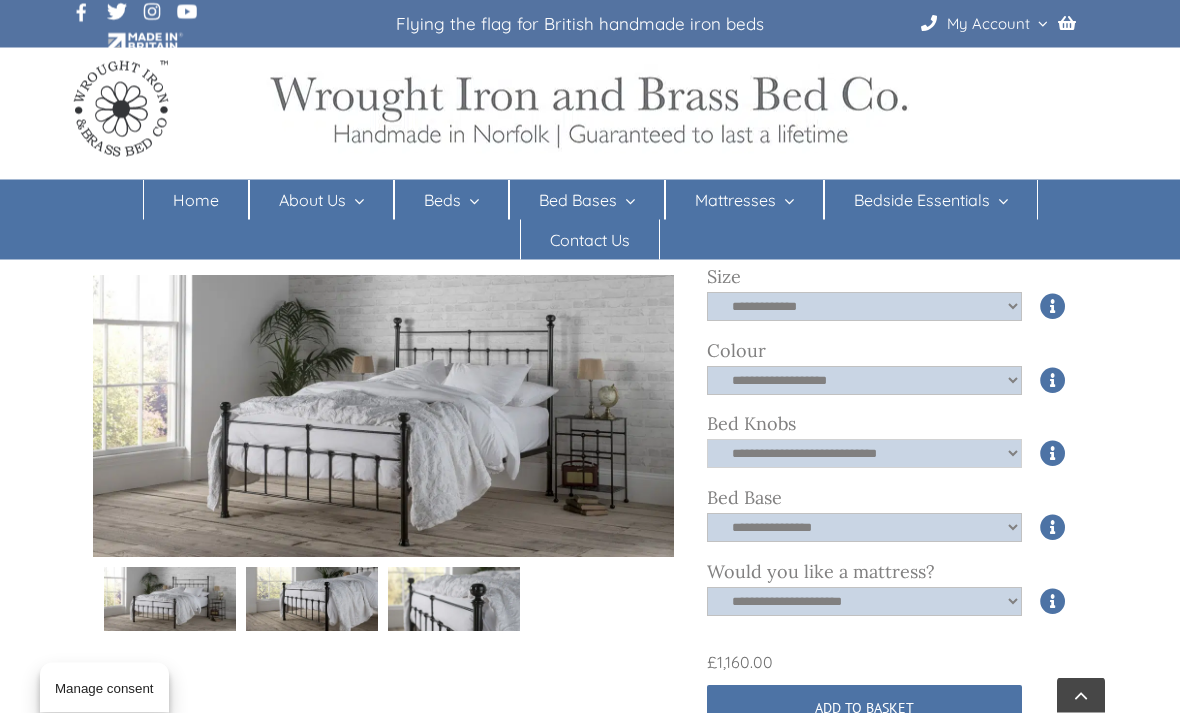 scroll, scrollTop: 784, scrollLeft: 0, axis: vertical 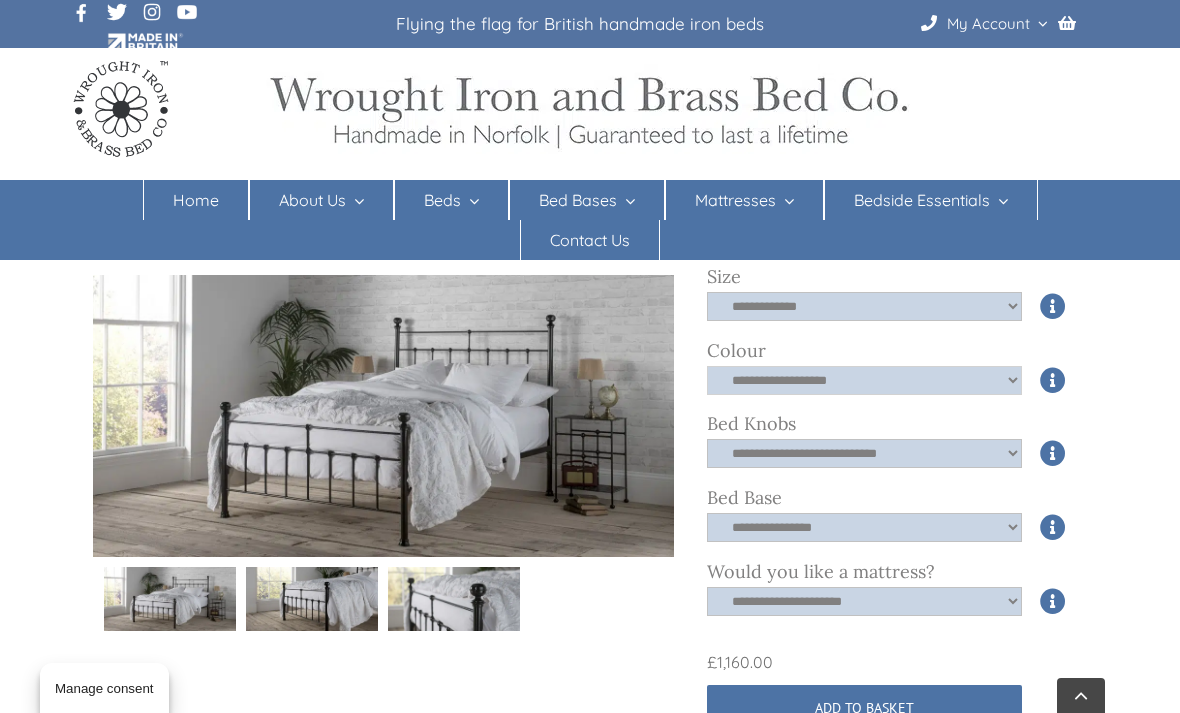 click on "**********" 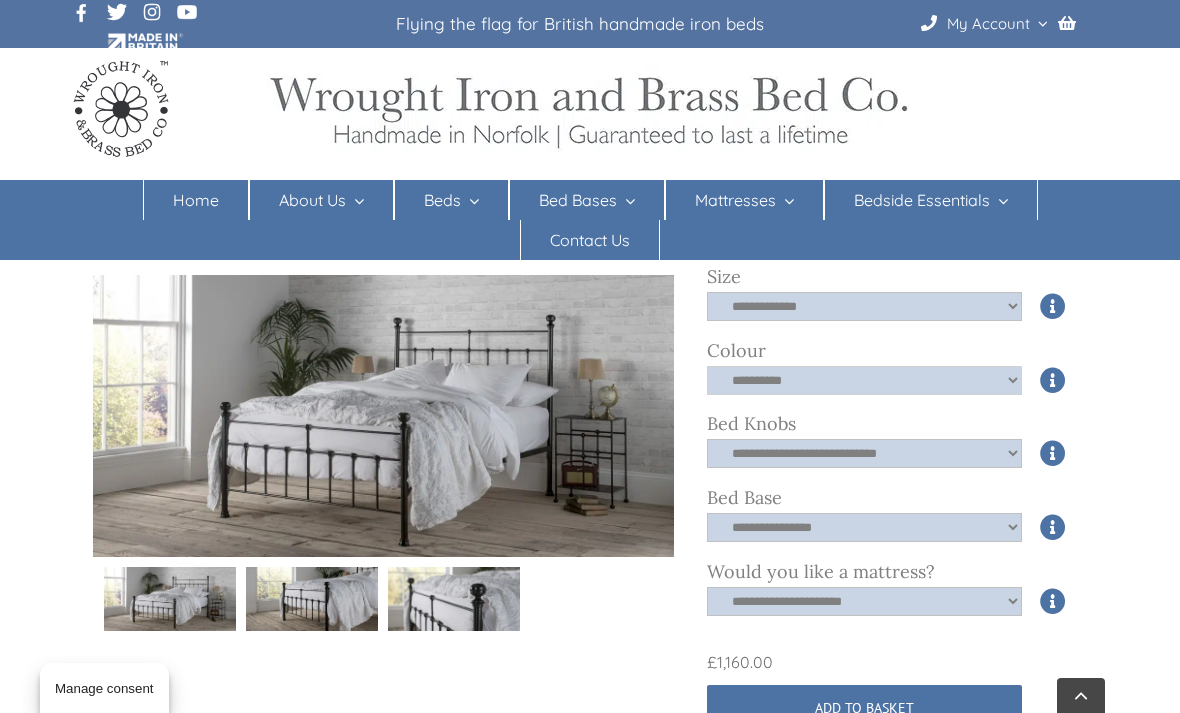 click on "**********" 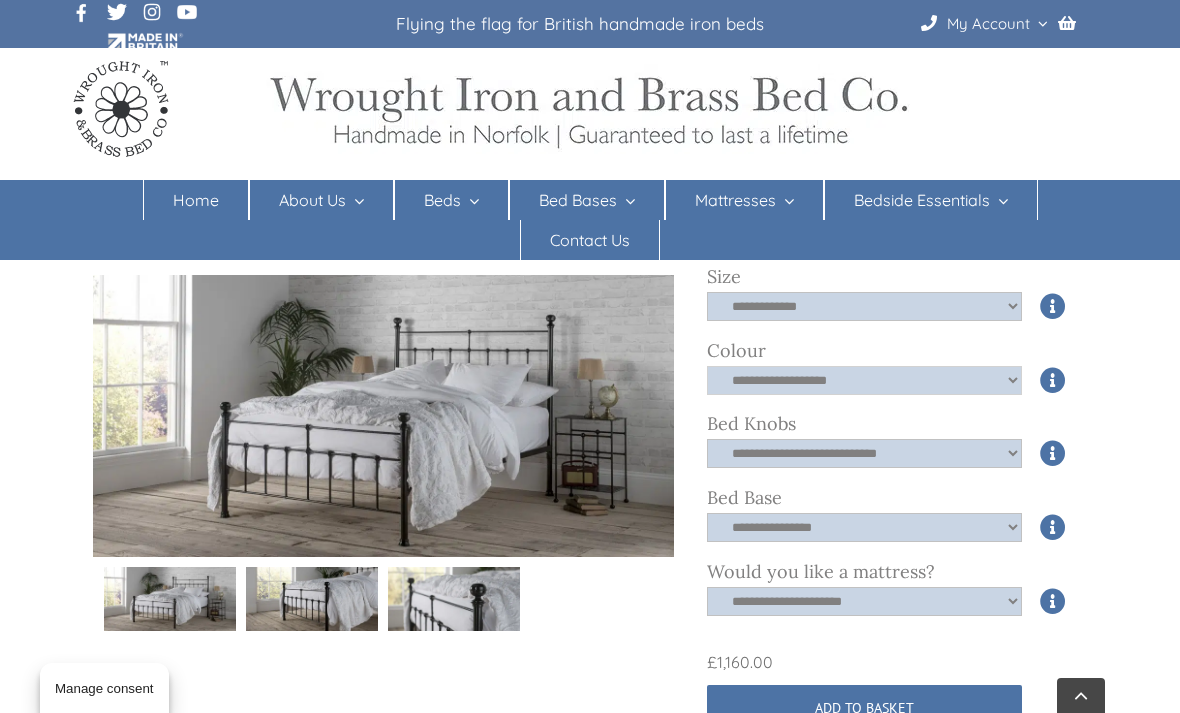 click on "**********" 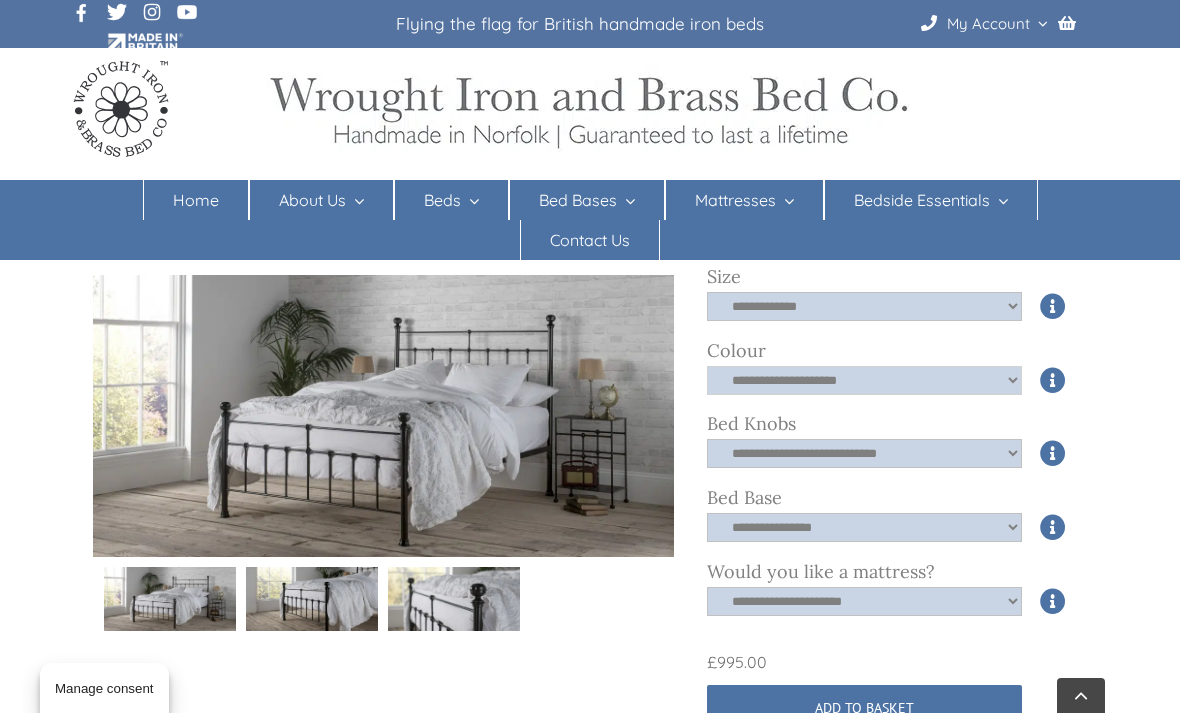 click on "**********" 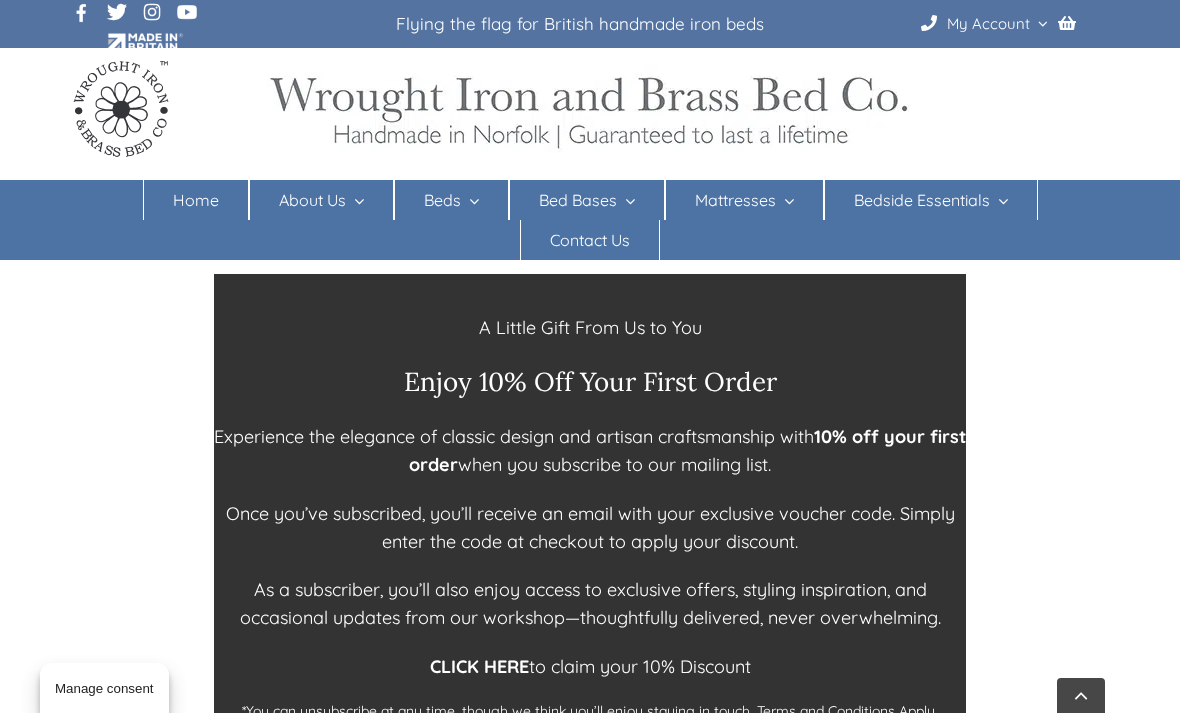 scroll, scrollTop: 3437, scrollLeft: 0, axis: vertical 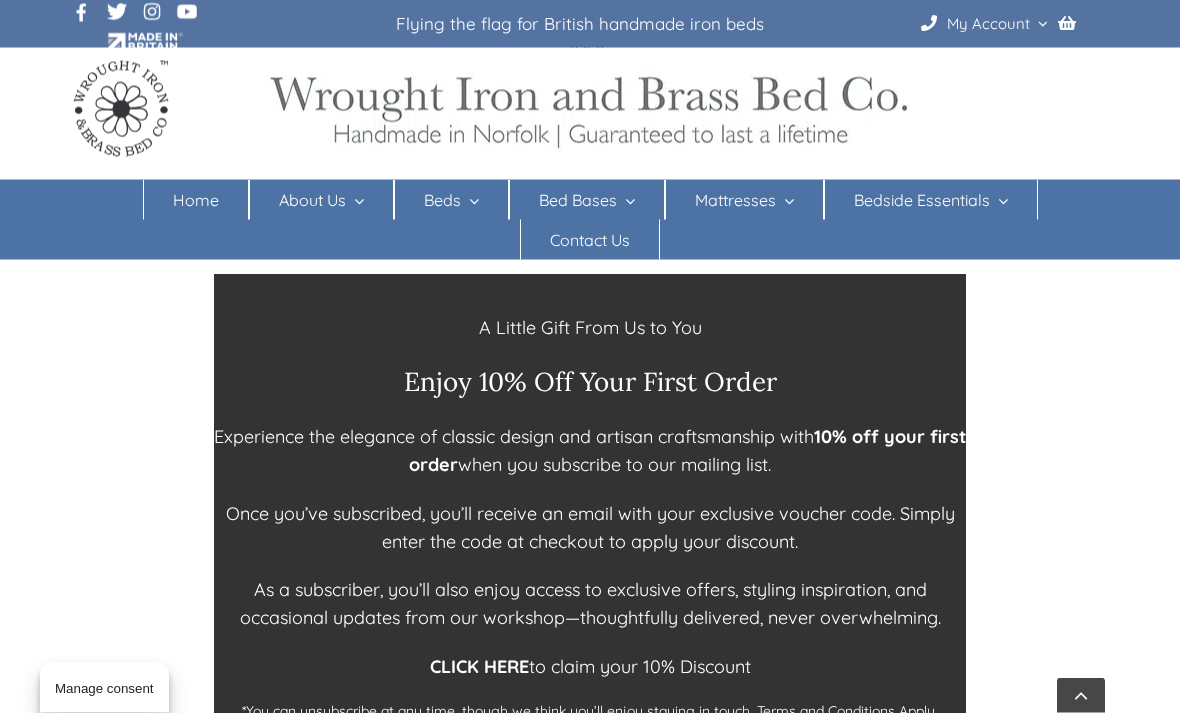 click on "CLICK HERE" at bounding box center [479, 667] 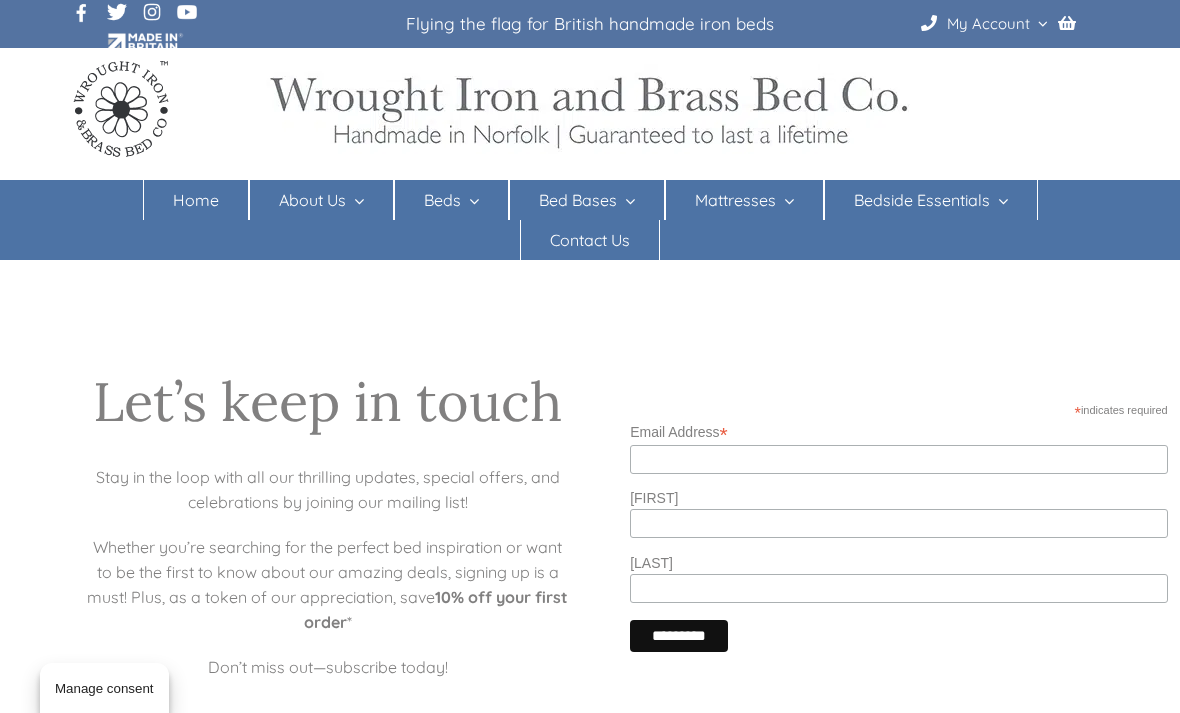 scroll, scrollTop: 0, scrollLeft: 0, axis: both 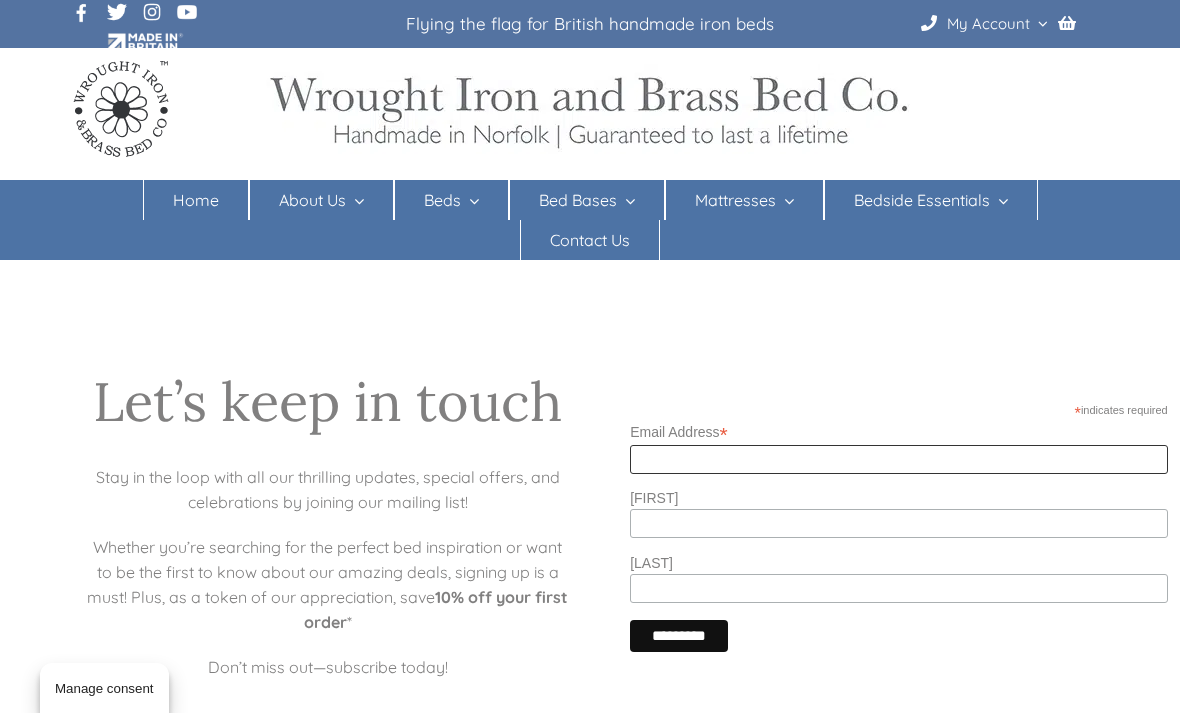 click on "Email Address  *" at bounding box center [899, 459] 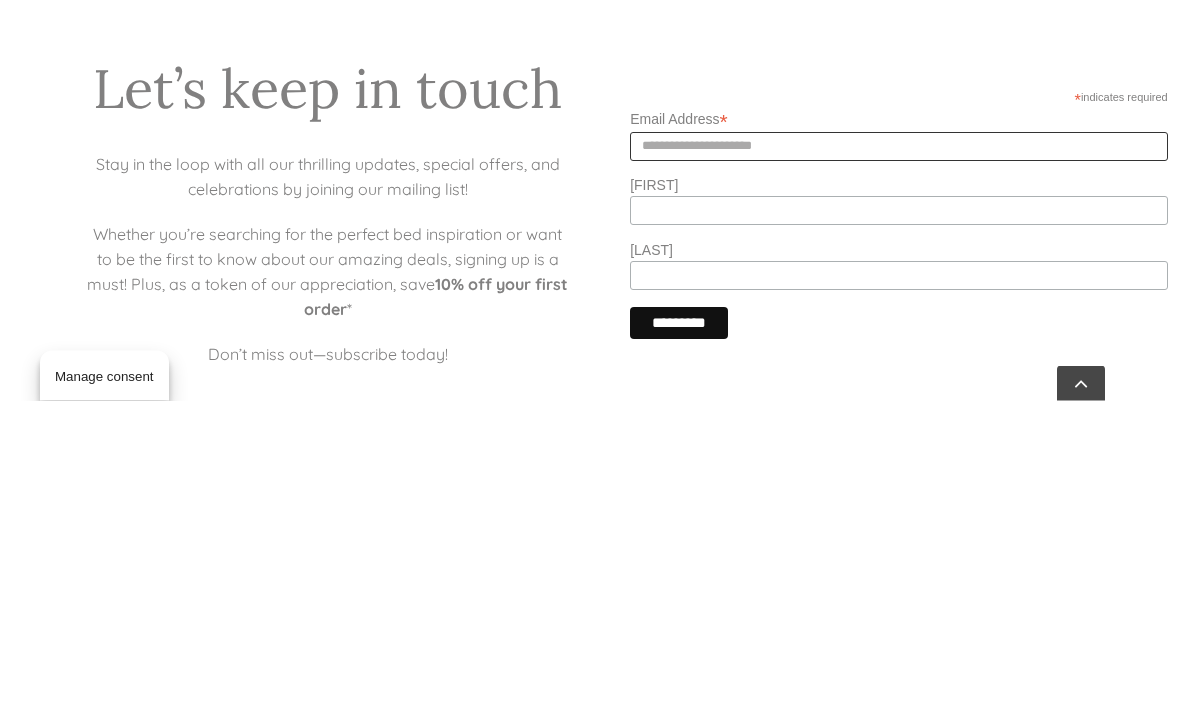 type on "**********" 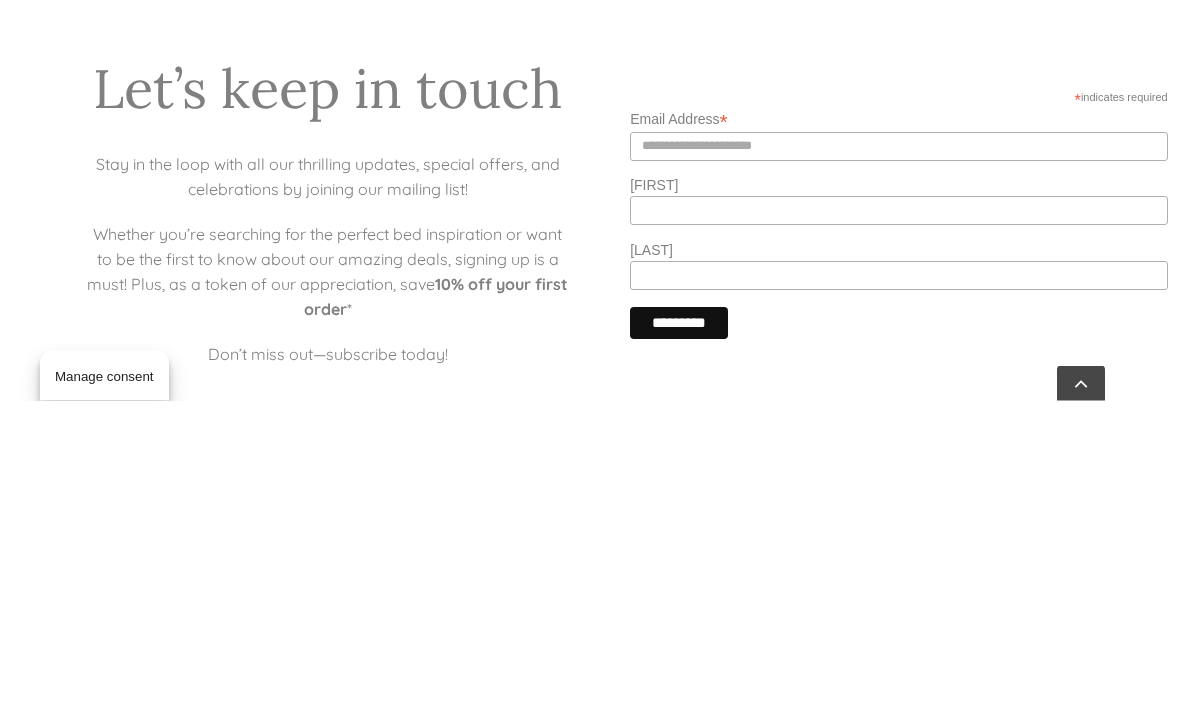 click on "First Name" at bounding box center [899, 498] 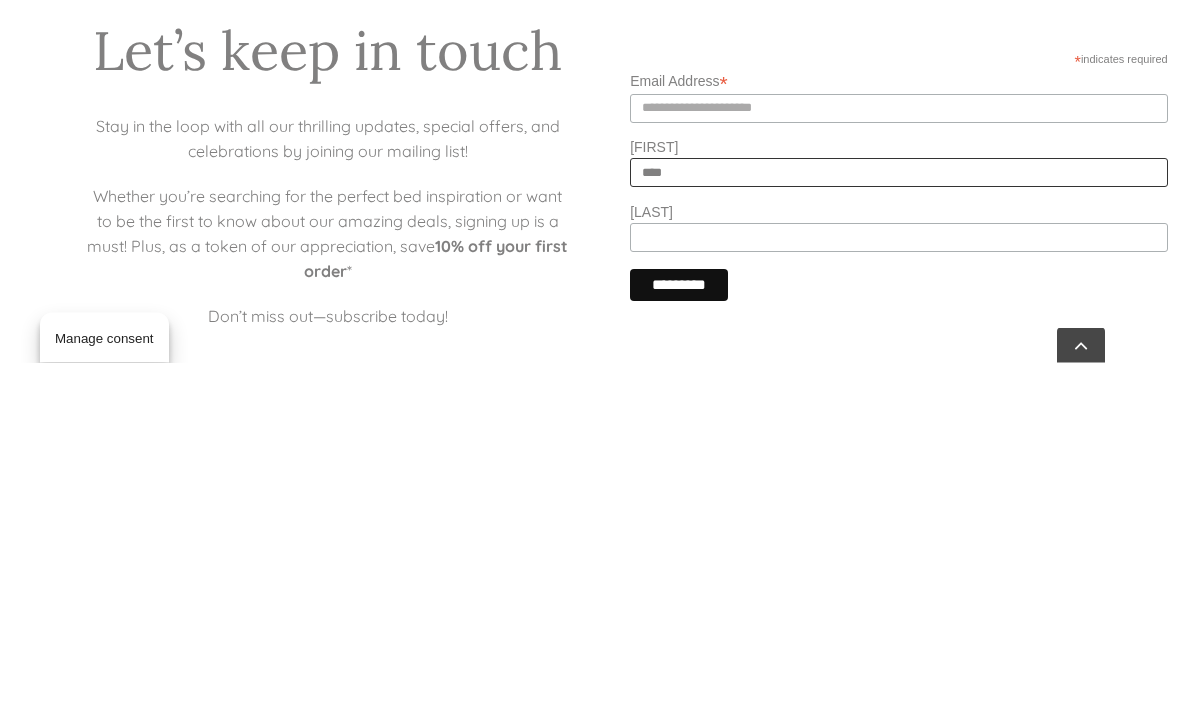type on "****" 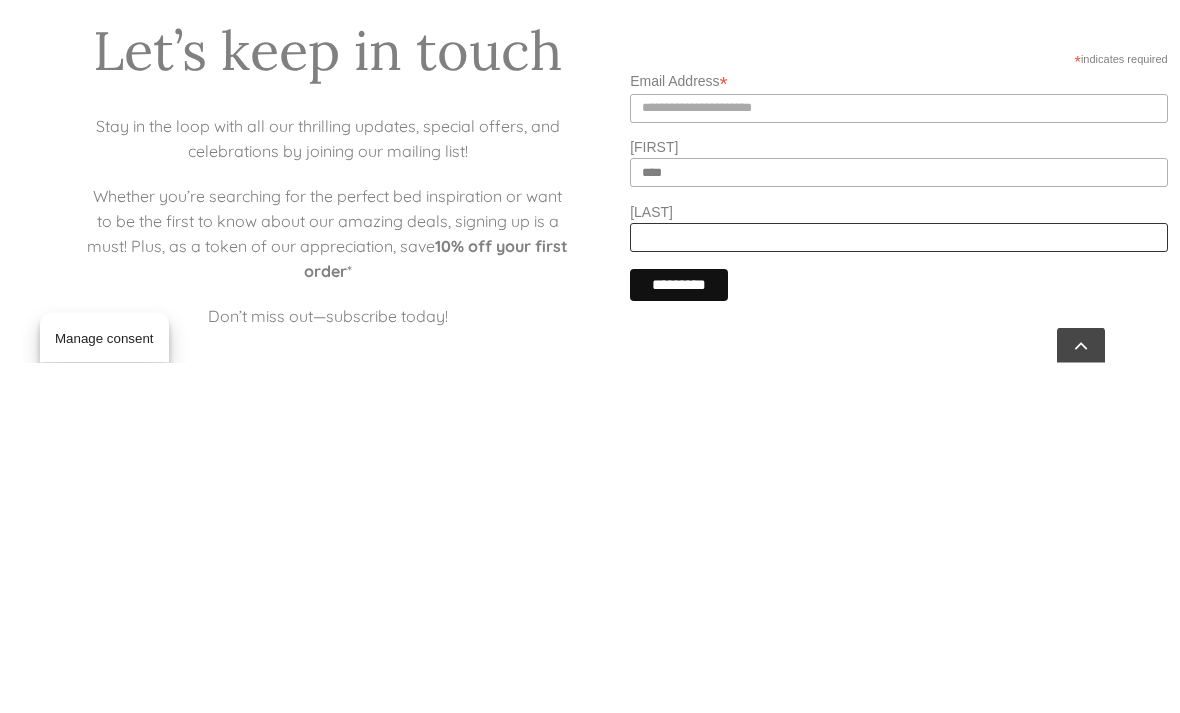 click on "Last Name" at bounding box center (899, 588) 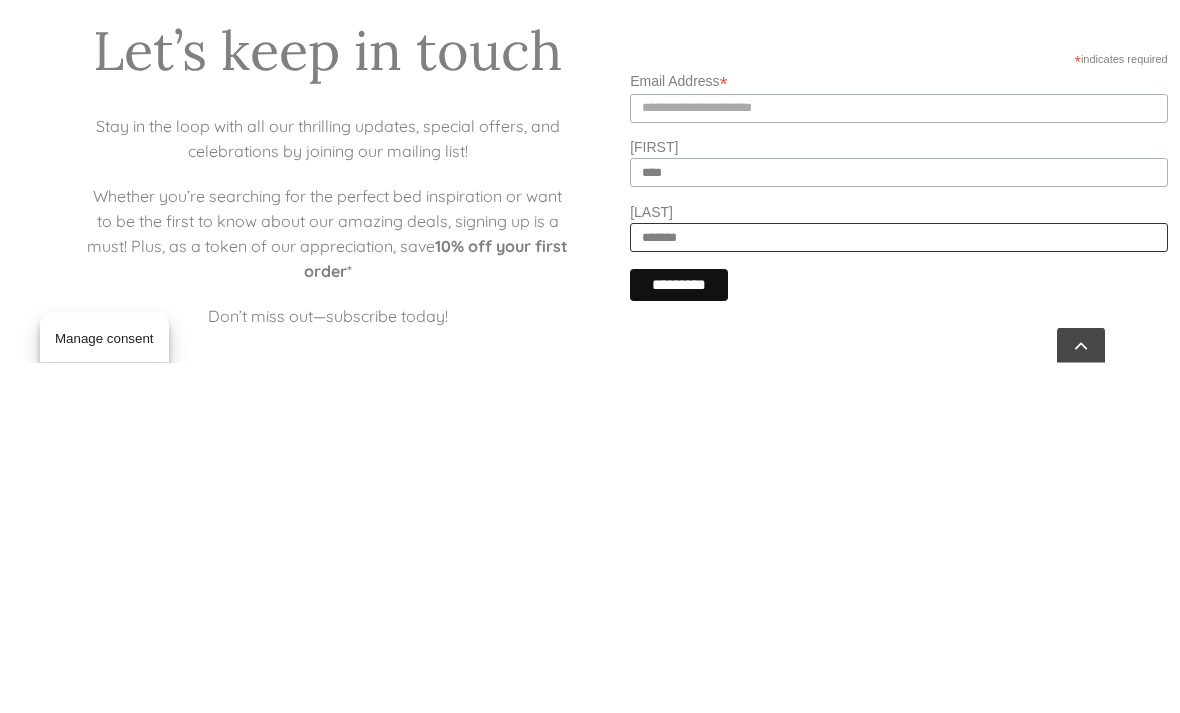 type on "******" 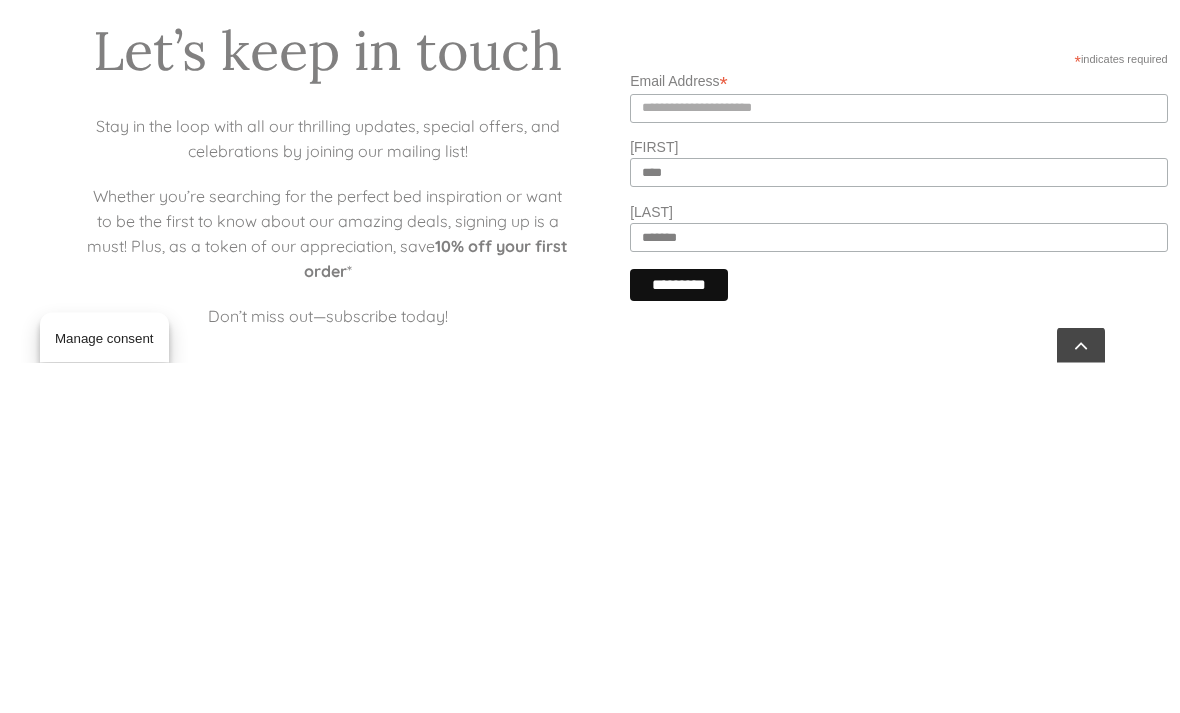 click on "*********" at bounding box center [679, 636] 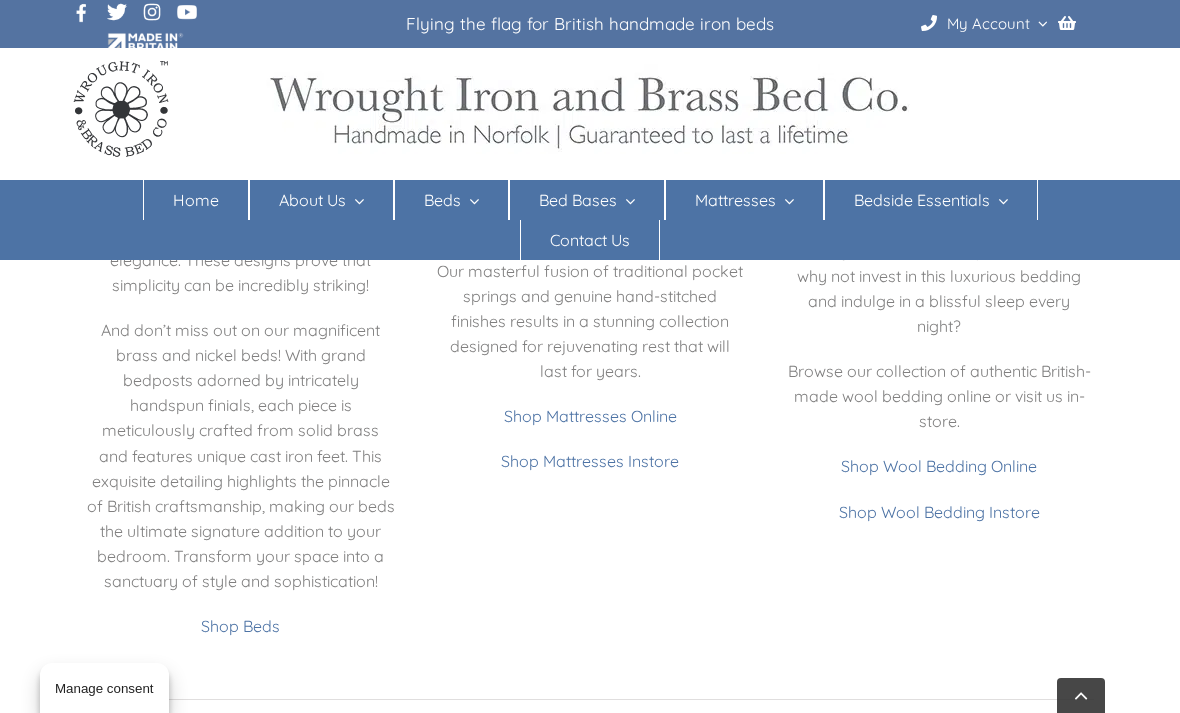 scroll, scrollTop: 1238, scrollLeft: 0, axis: vertical 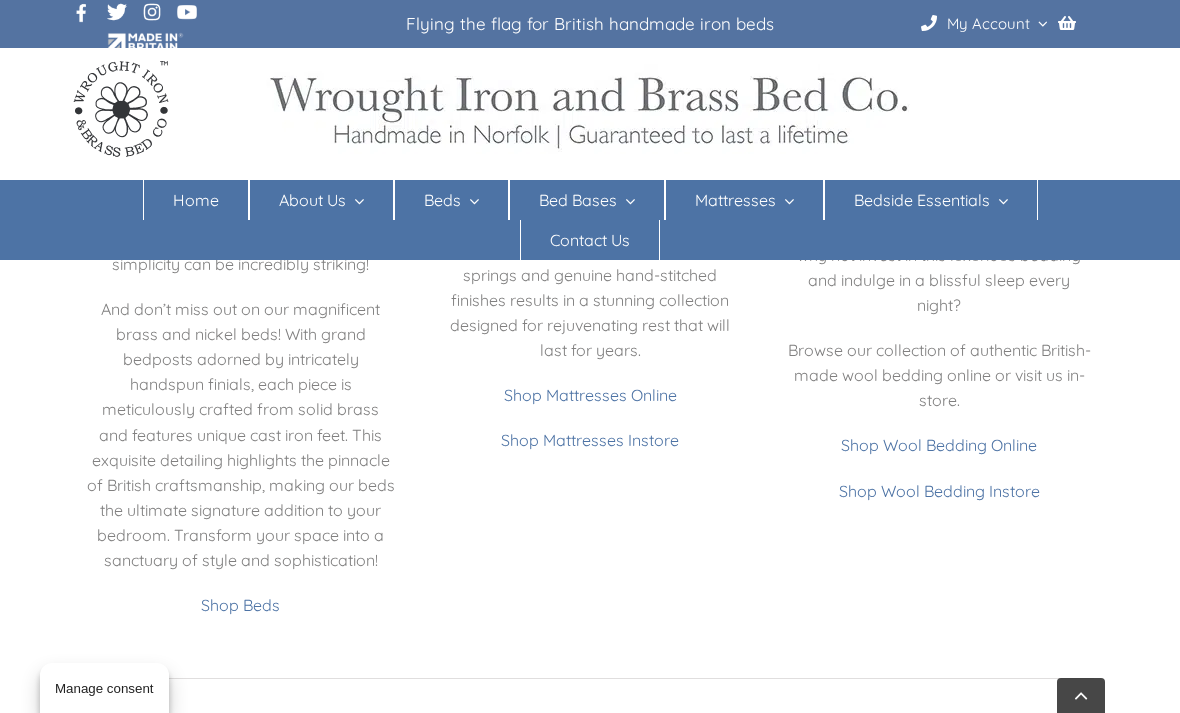 click on "Shop Beds" at bounding box center [240, 605] 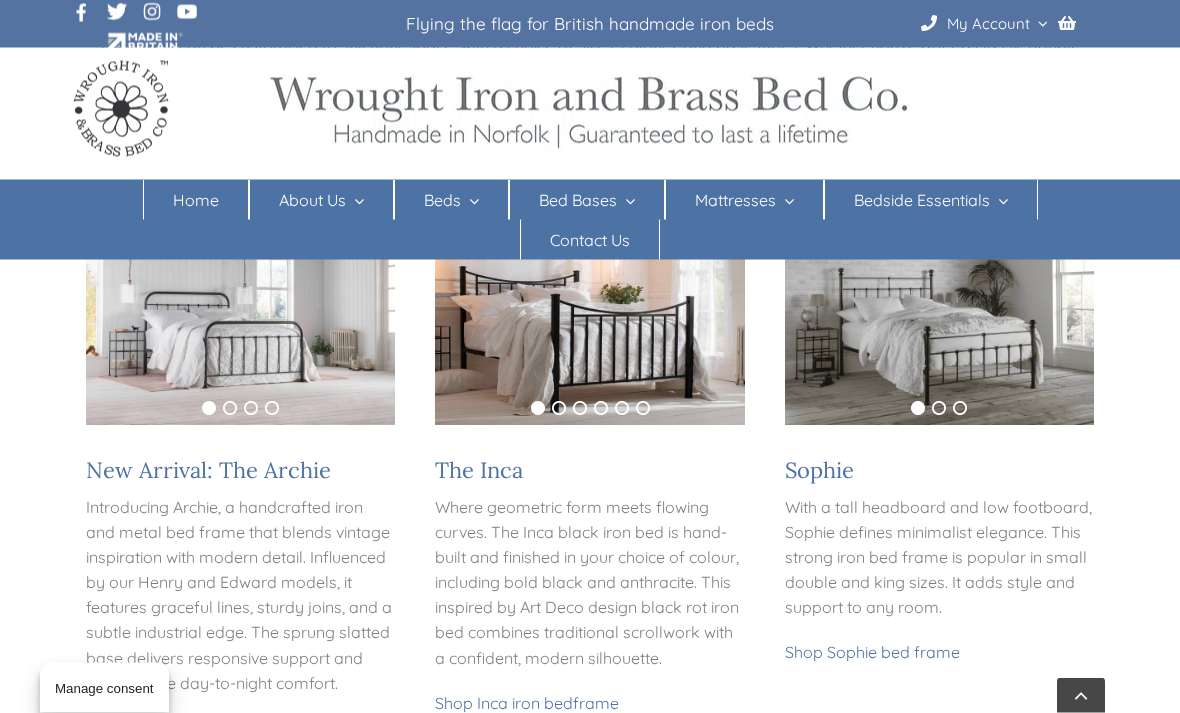 scroll, scrollTop: 436, scrollLeft: 0, axis: vertical 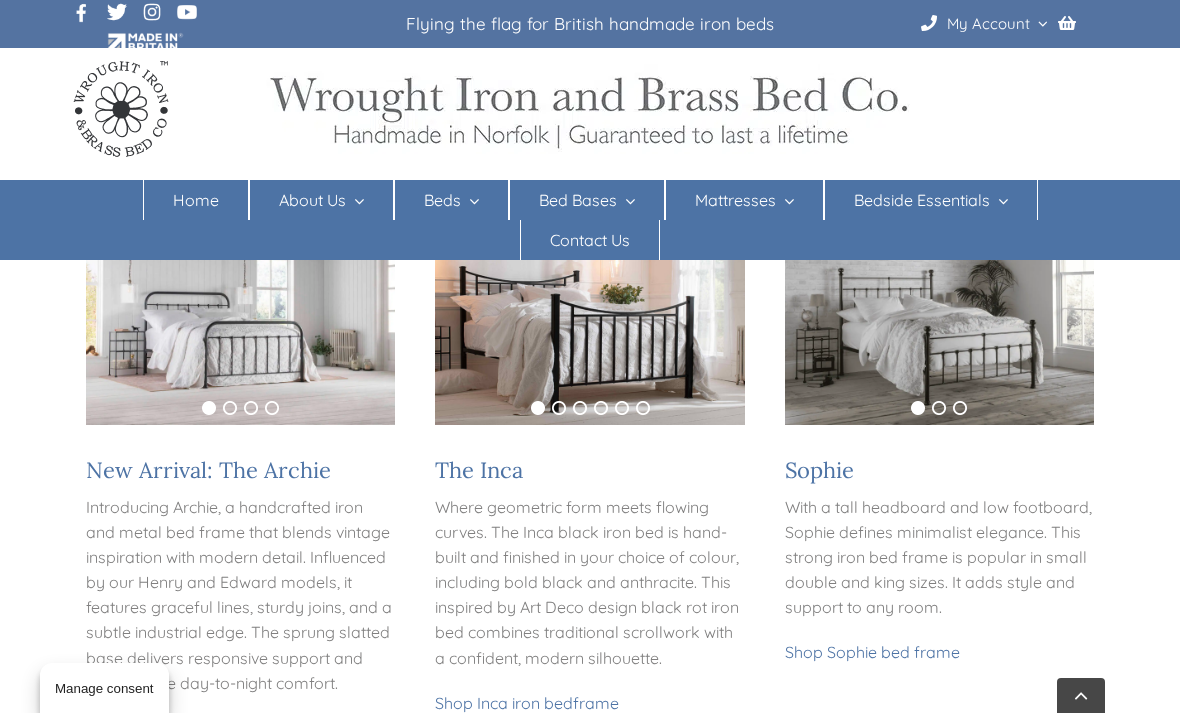 click on "Shop Sophie bed frame" at bounding box center [872, 652] 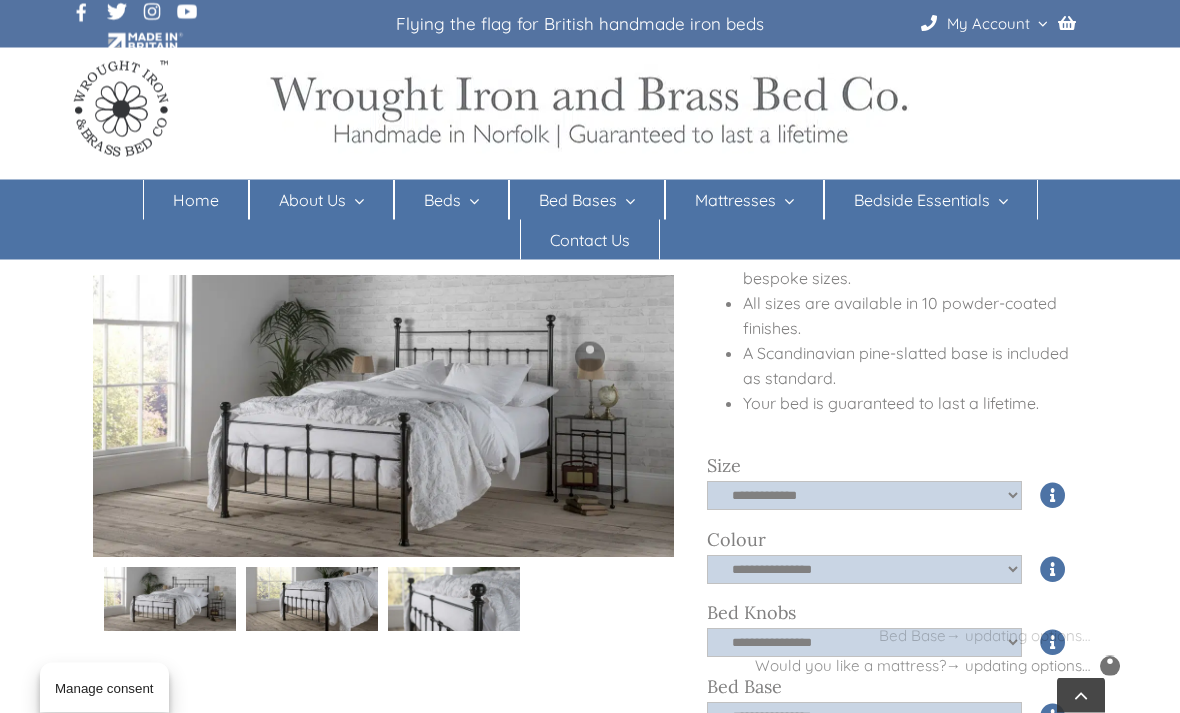 scroll, scrollTop: 627, scrollLeft: 0, axis: vertical 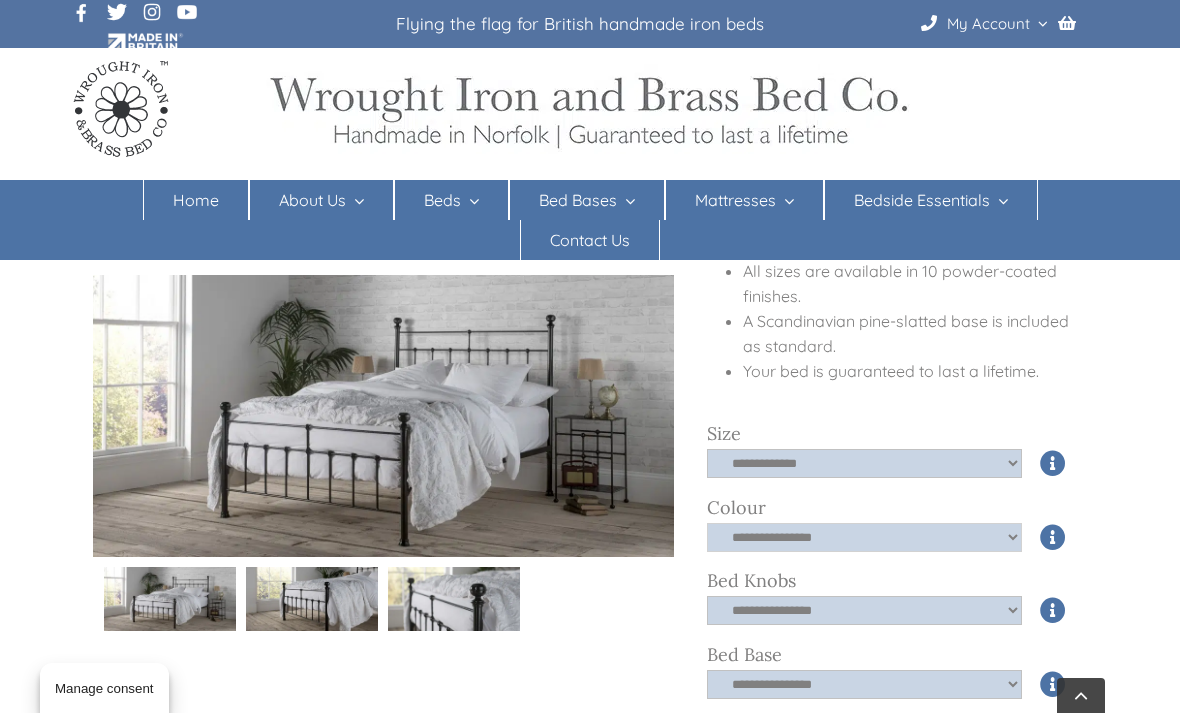 click on "**********" 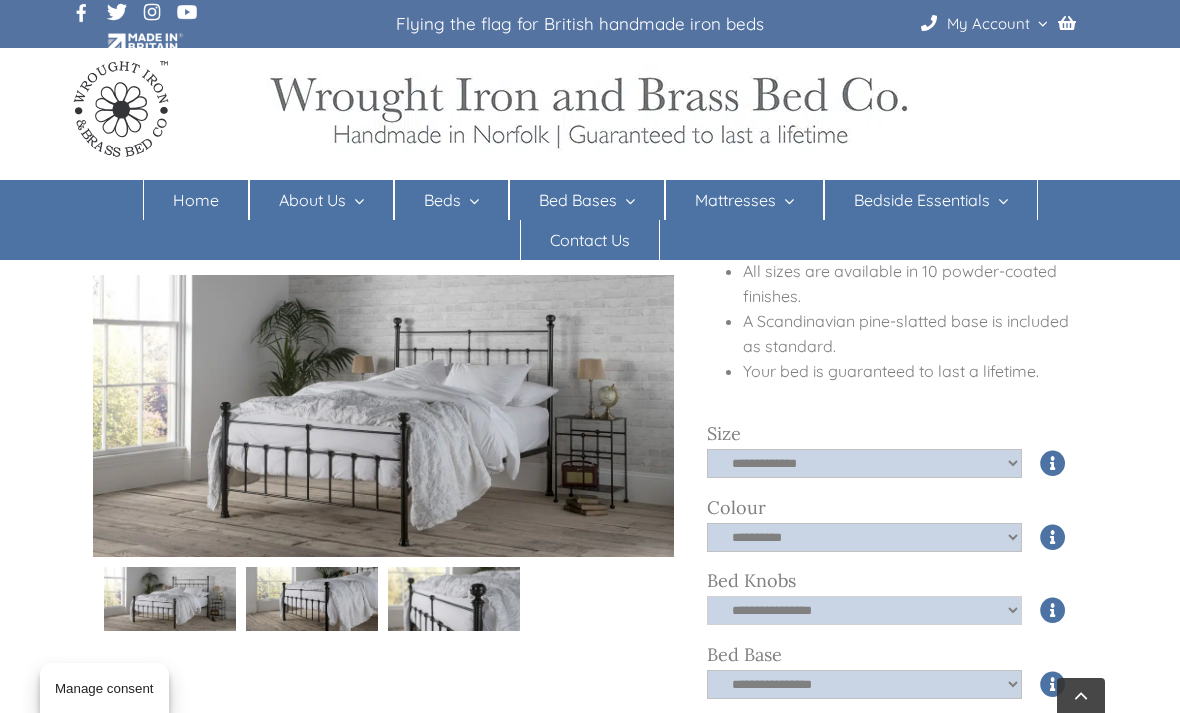 click on "**********" 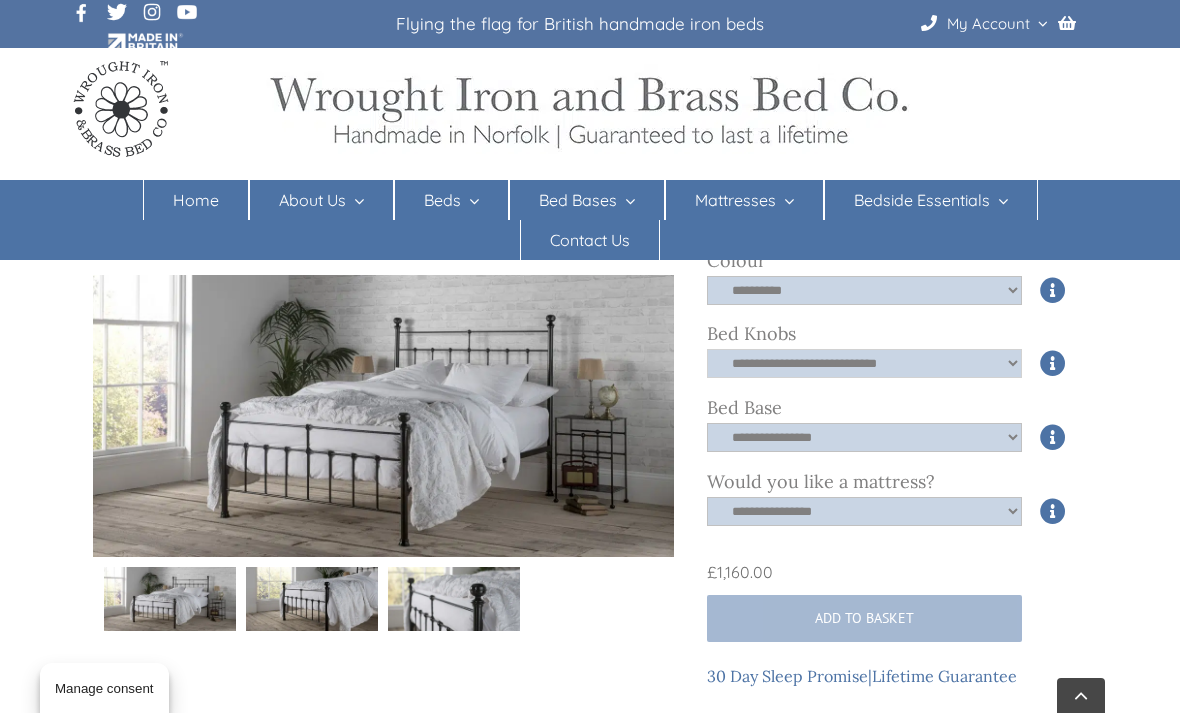scroll, scrollTop: 885, scrollLeft: 0, axis: vertical 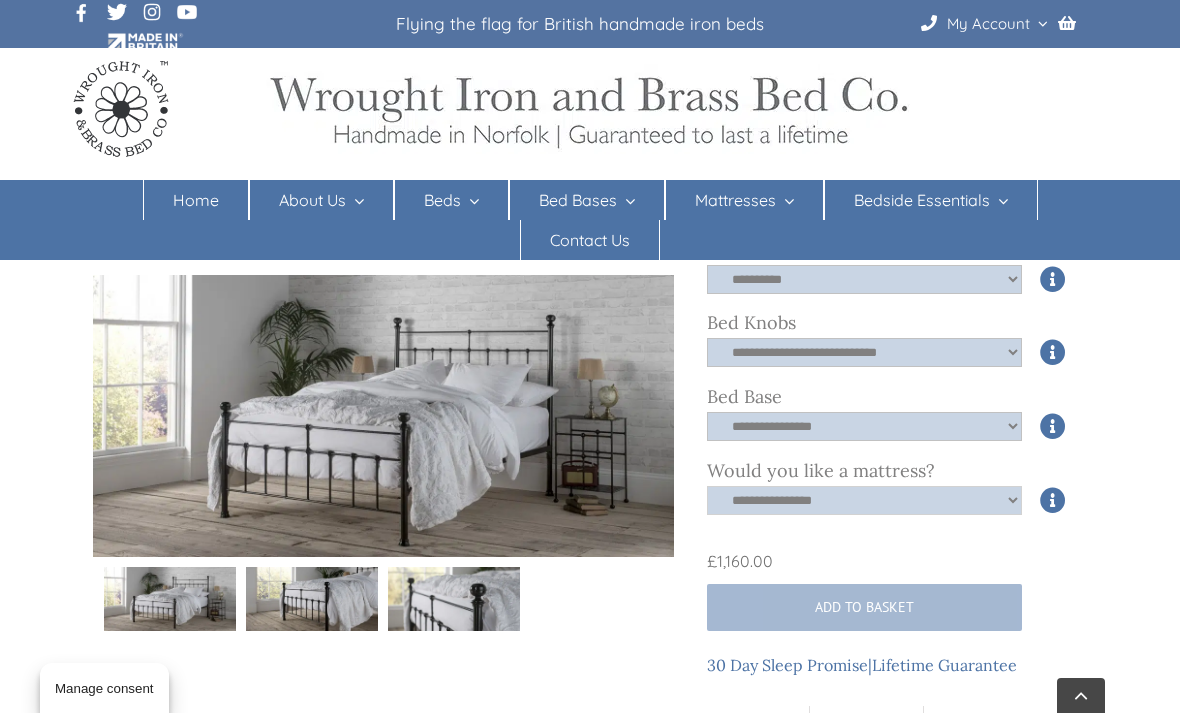 click on "**********" at bounding box center [864, 500] 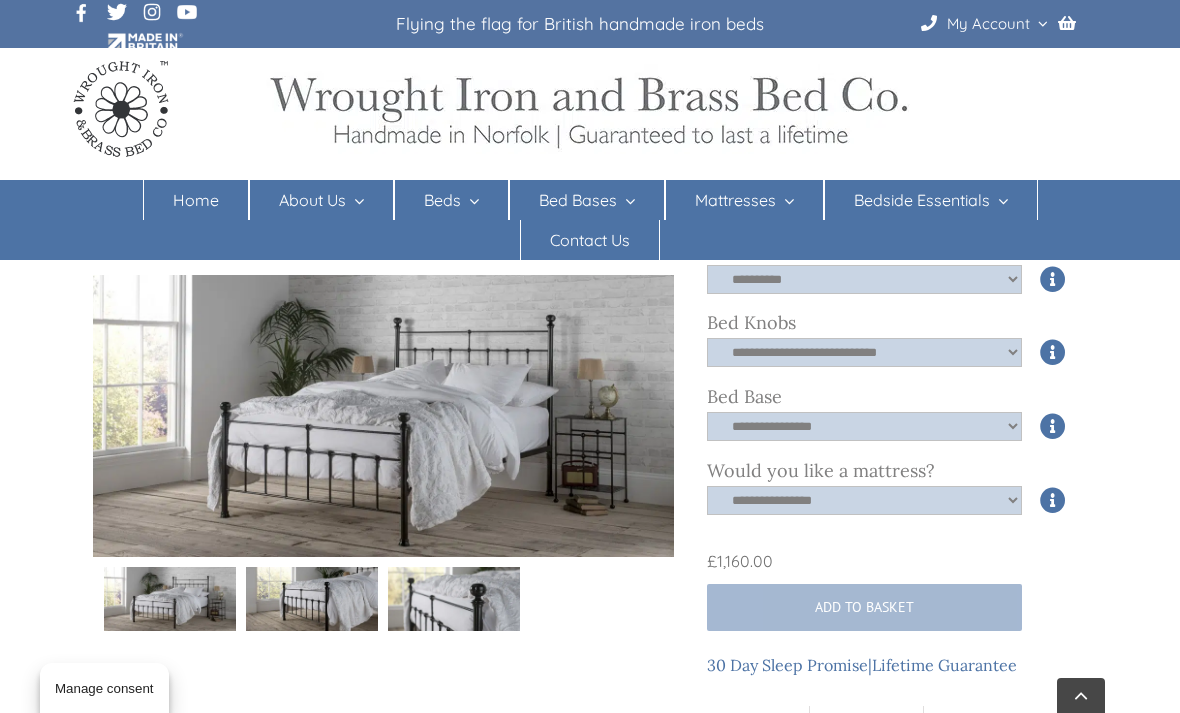 click on "Add to basket" at bounding box center [864, 607] 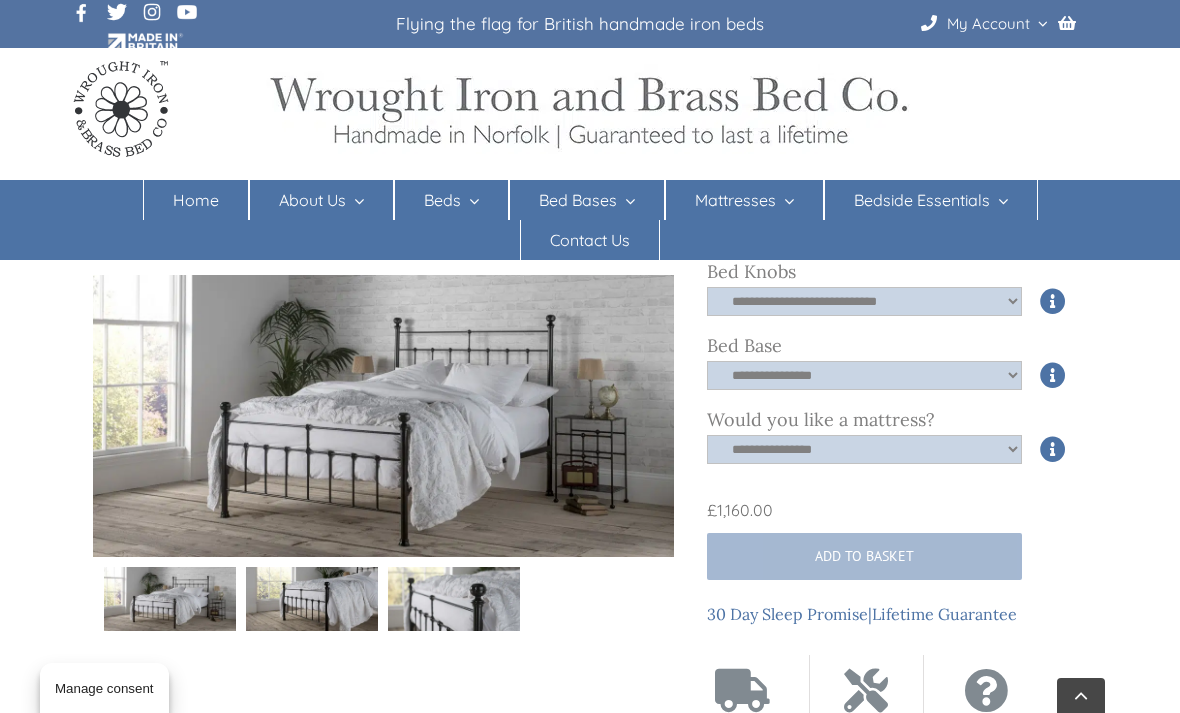 scroll, scrollTop: 936, scrollLeft: 0, axis: vertical 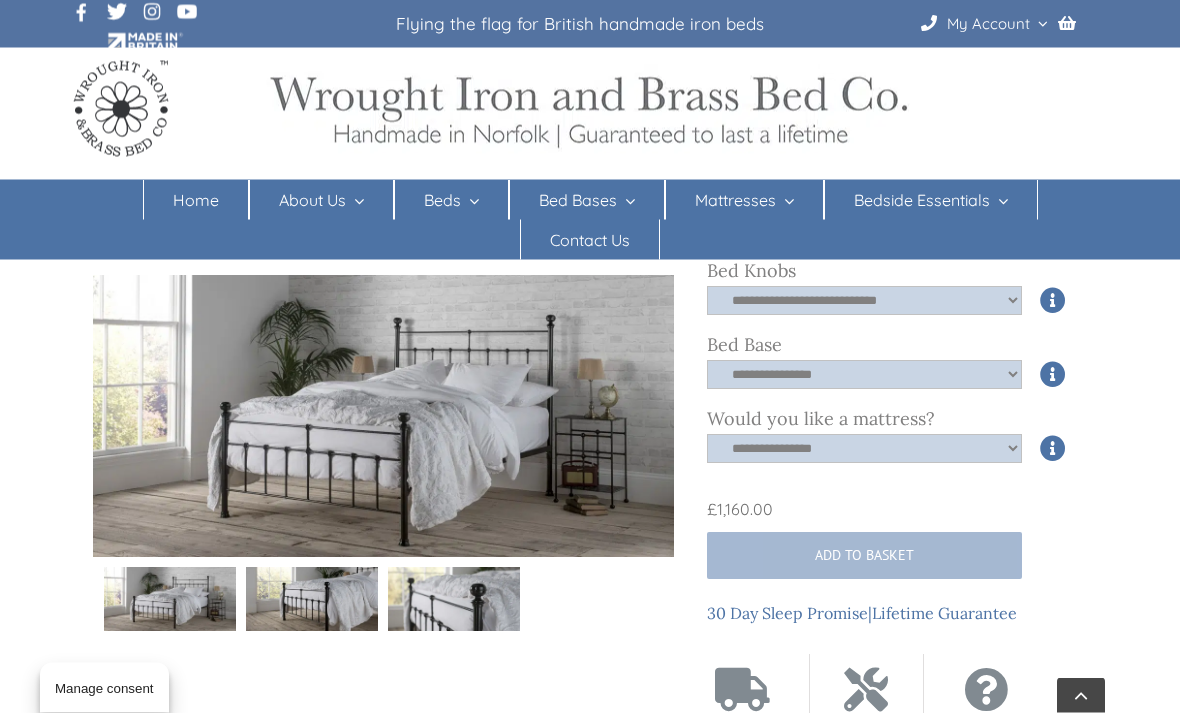 click on "Add to basket" at bounding box center (864, 556) 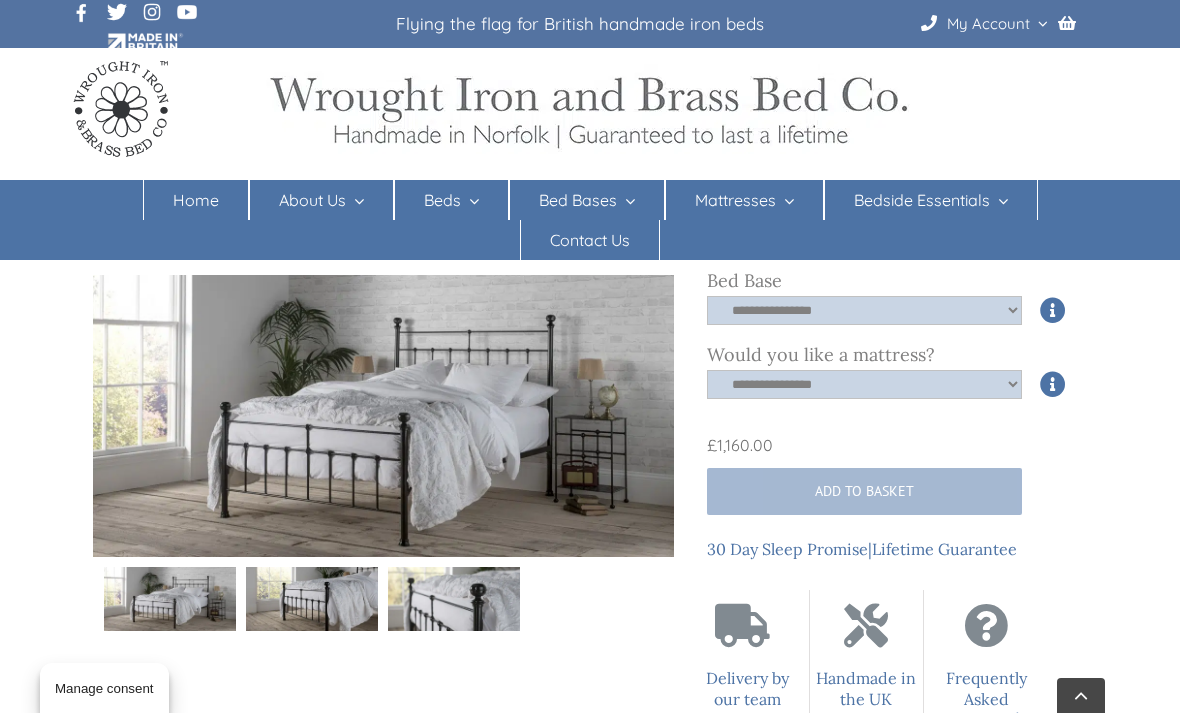 click on "Manage consent" at bounding box center [104, 688] 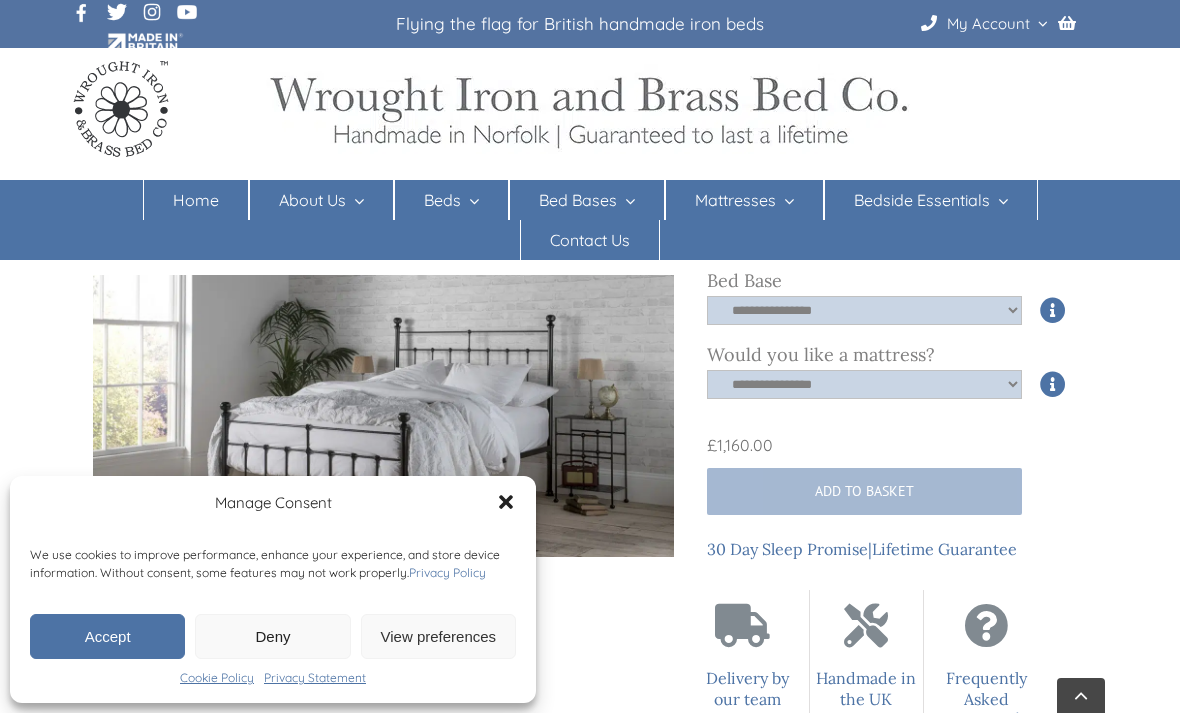 click on "Accept" at bounding box center (107, 636) 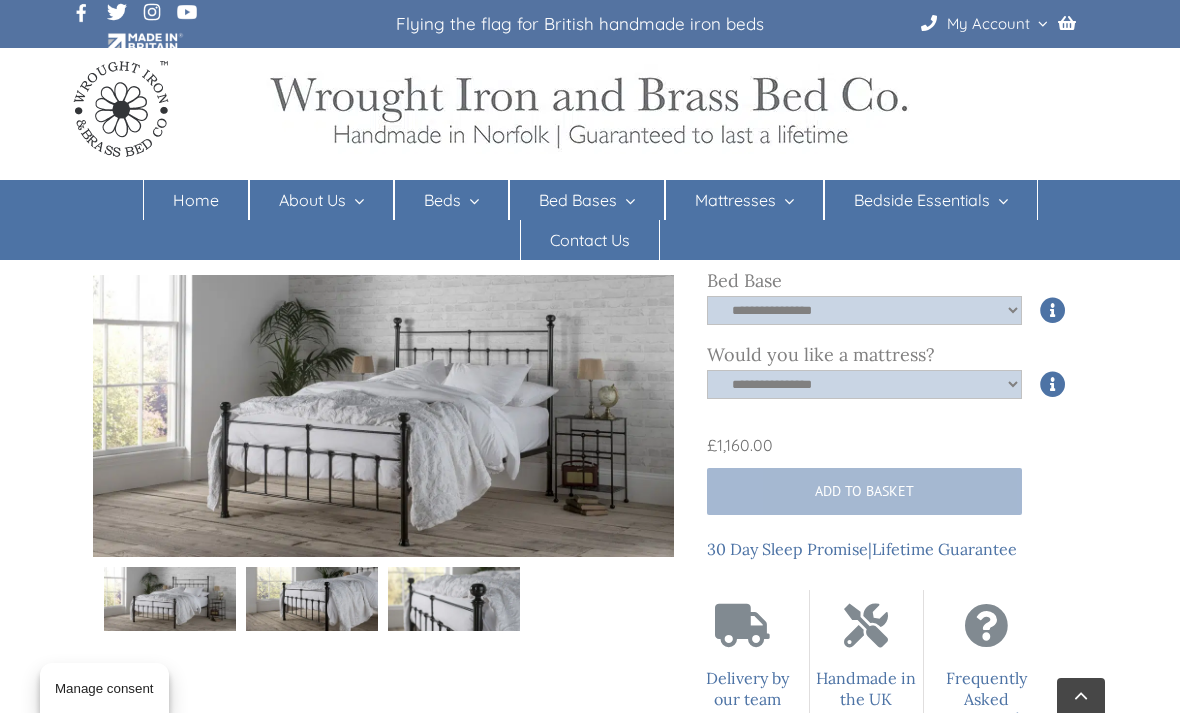 click on "Add to basket" at bounding box center (864, 491) 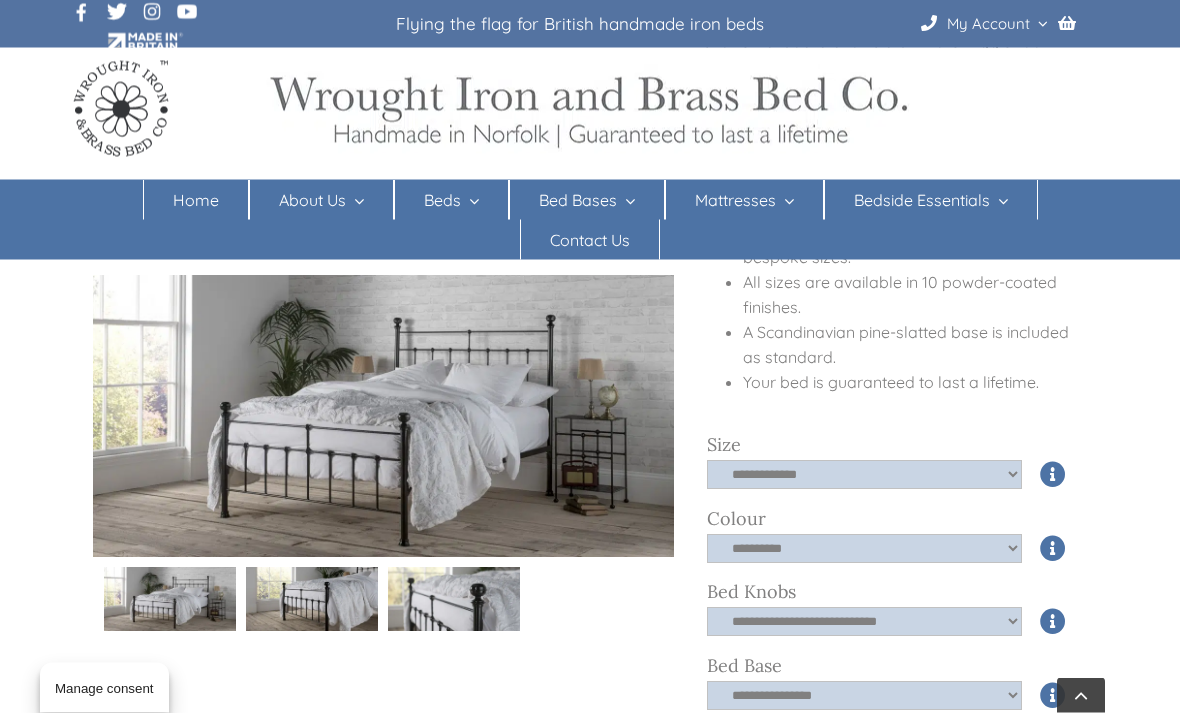 scroll, scrollTop: 617, scrollLeft: 0, axis: vertical 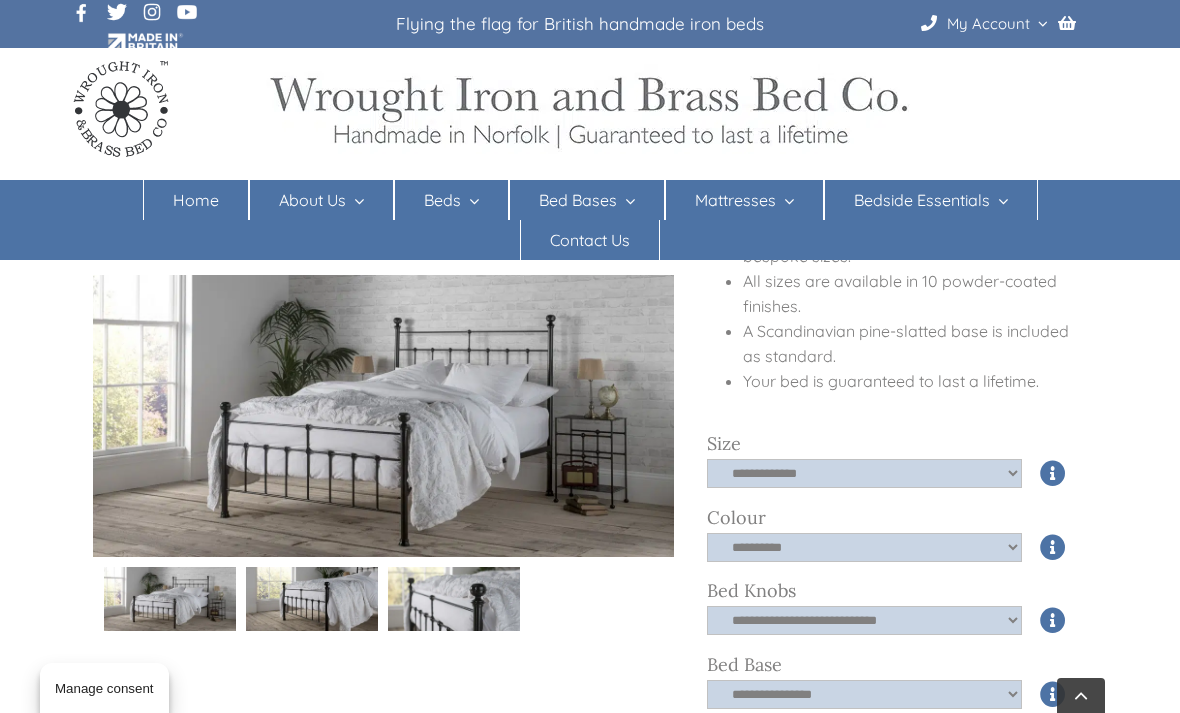 click on "My Account" at bounding box center (988, 24) 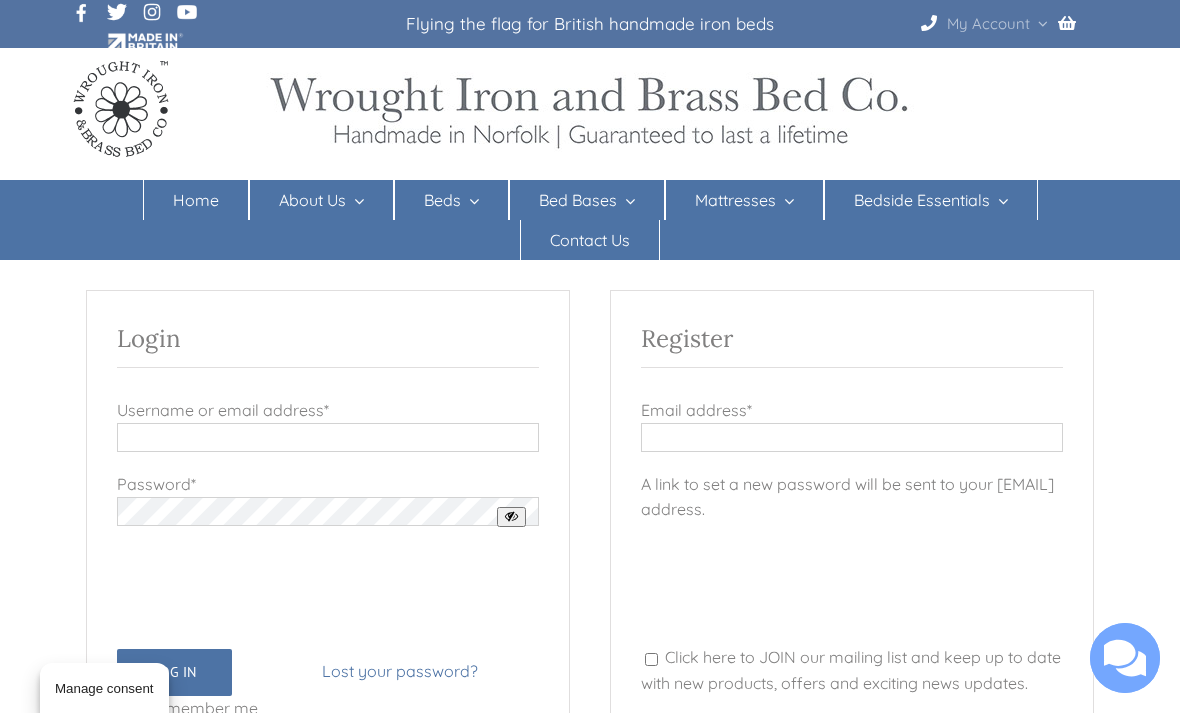 scroll, scrollTop: 0, scrollLeft: 0, axis: both 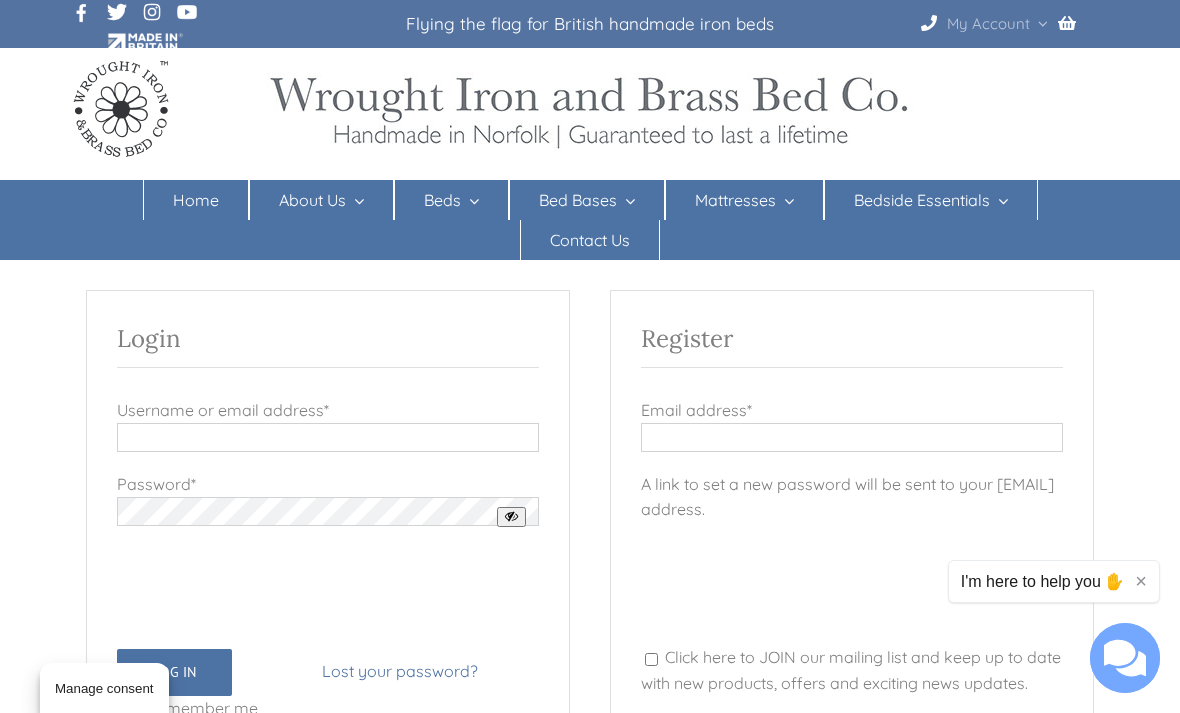 click on "Email address  * Required" at bounding box center (852, 437) 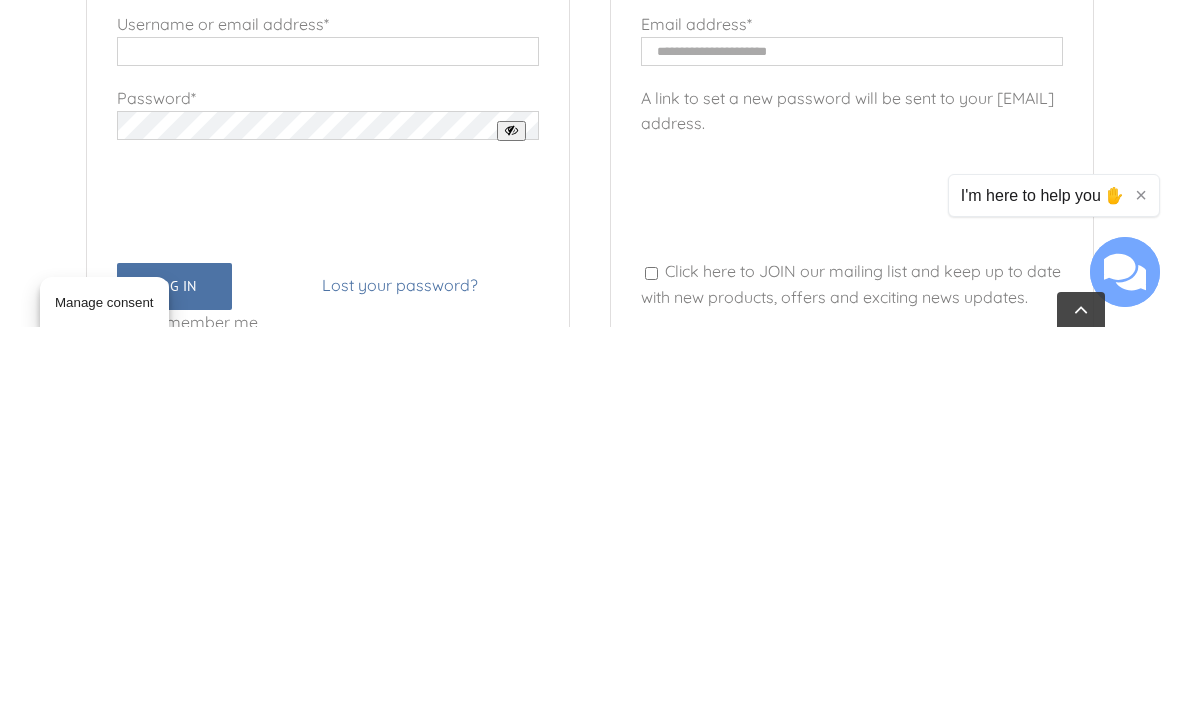 type on "**********" 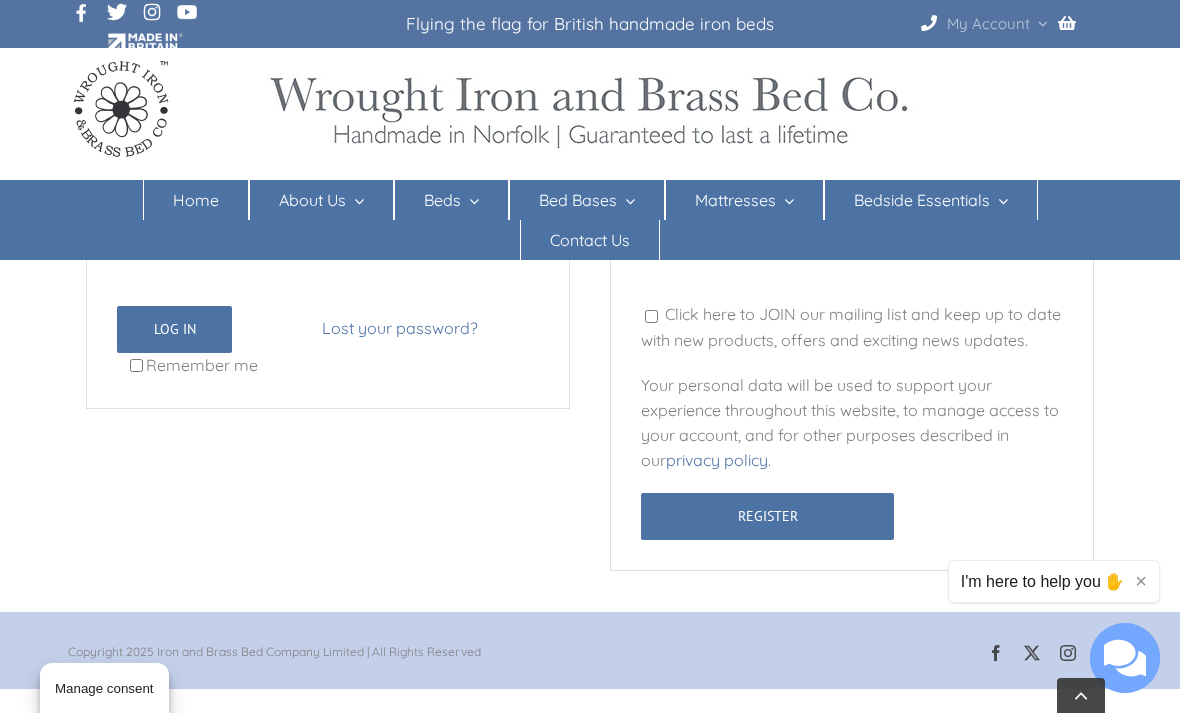 click on "Register" at bounding box center (767, 516) 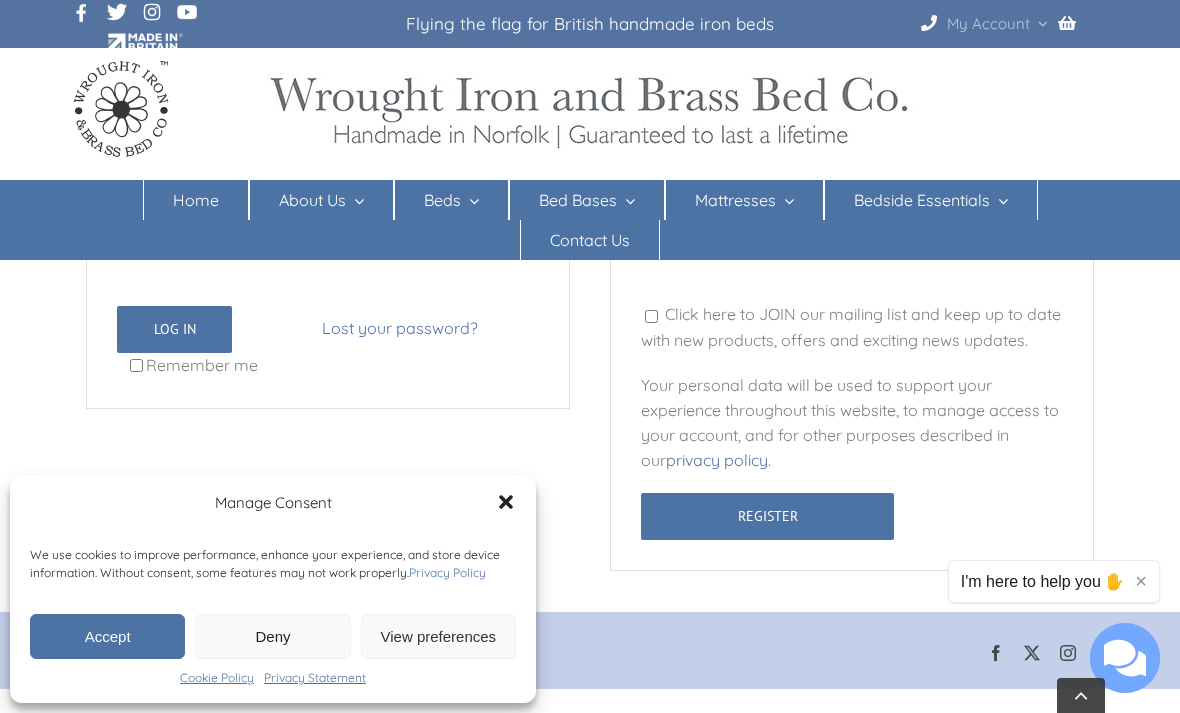 click on "Cookie Policy
Privacy Statement
{title}" at bounding box center (273, 678) 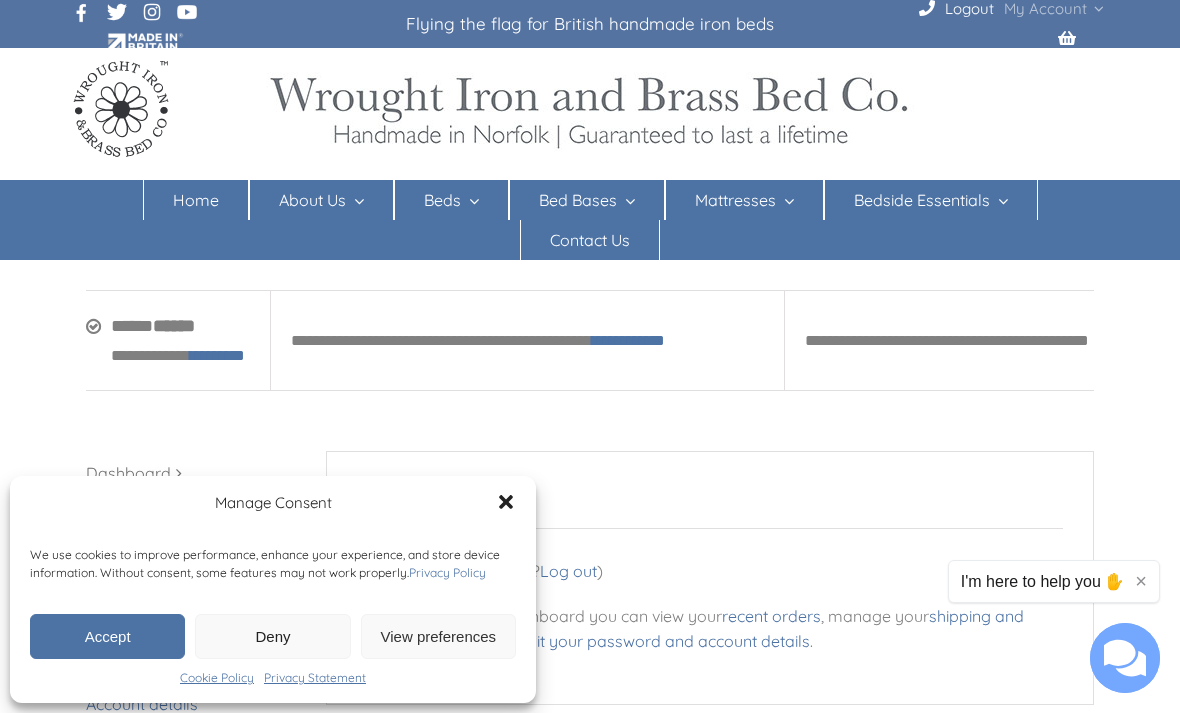 scroll, scrollTop: 0, scrollLeft: 0, axis: both 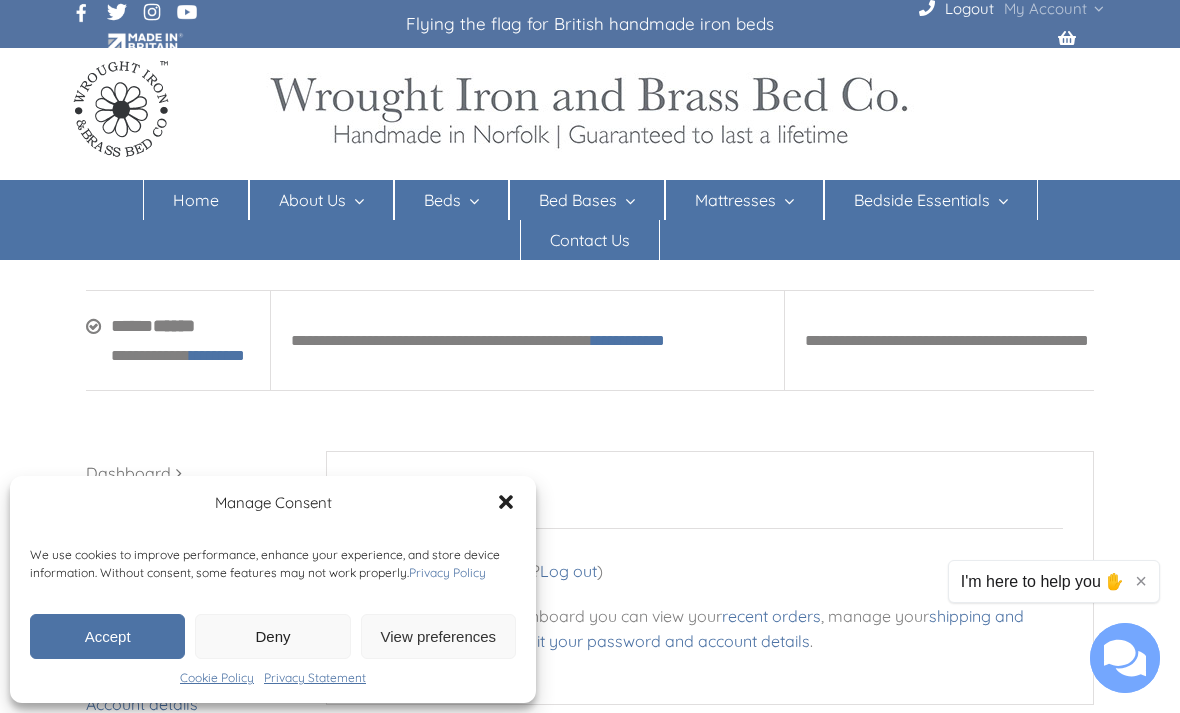 click on "Accept" at bounding box center [107, 636] 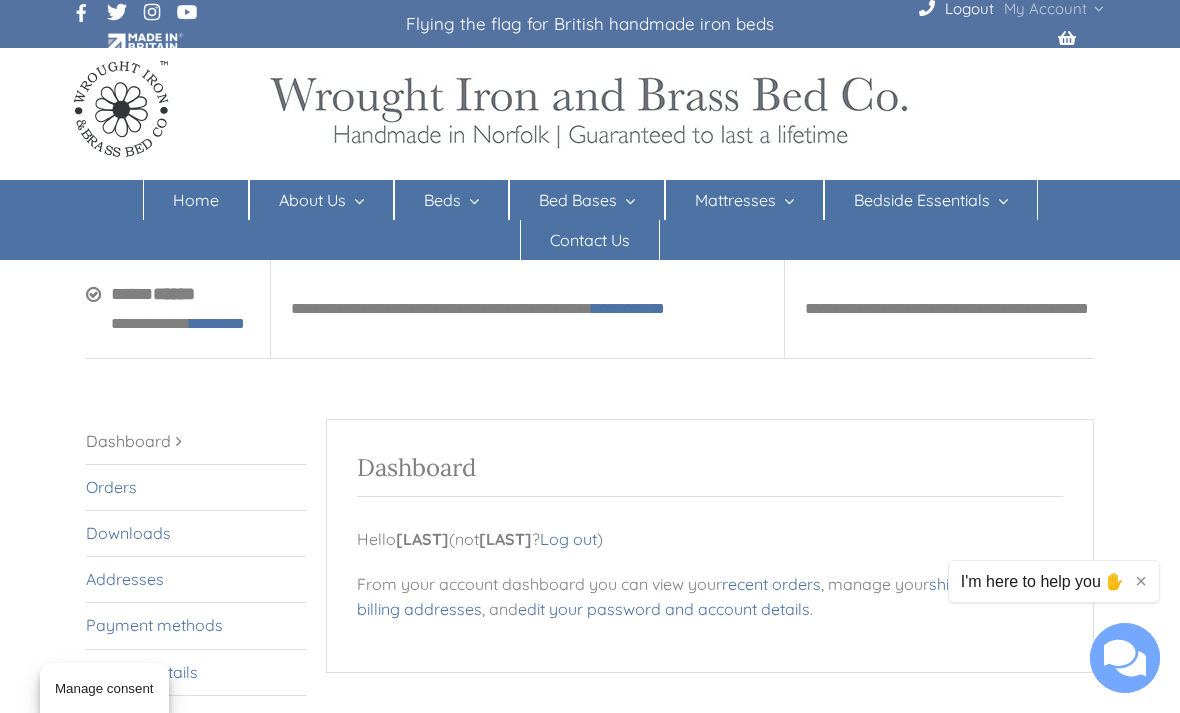 scroll, scrollTop: 0, scrollLeft: 0, axis: both 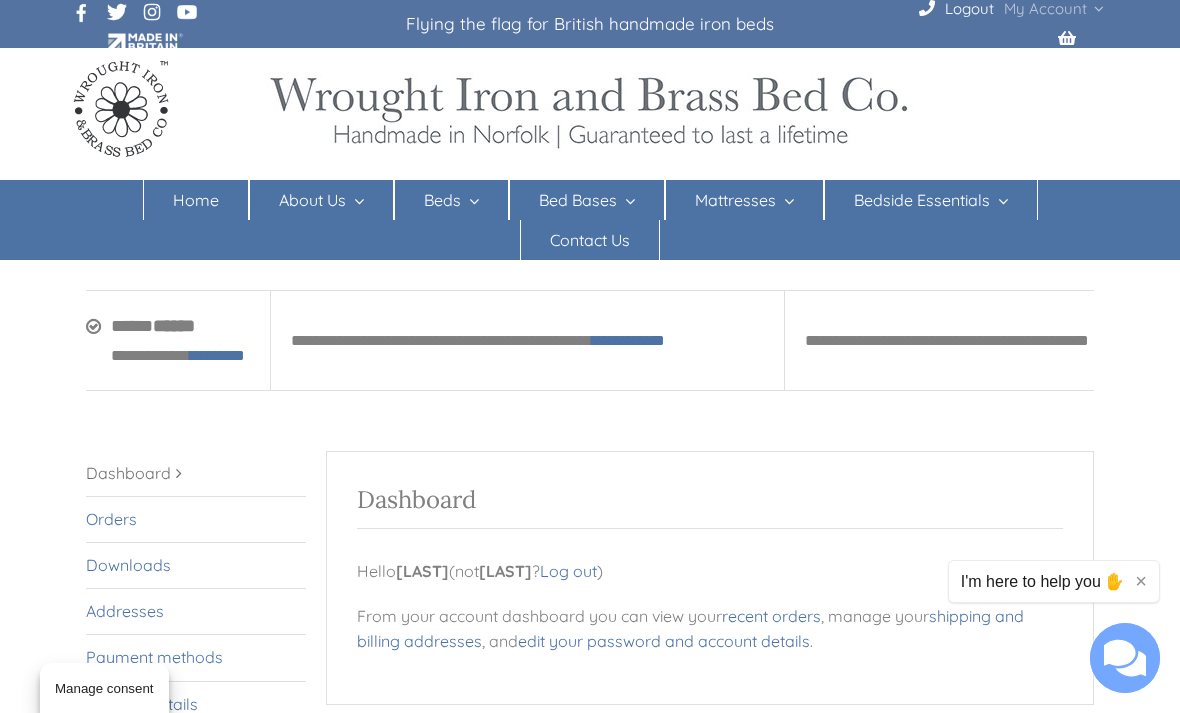 click on "Iron Beds" at bounding box center (448, 280) 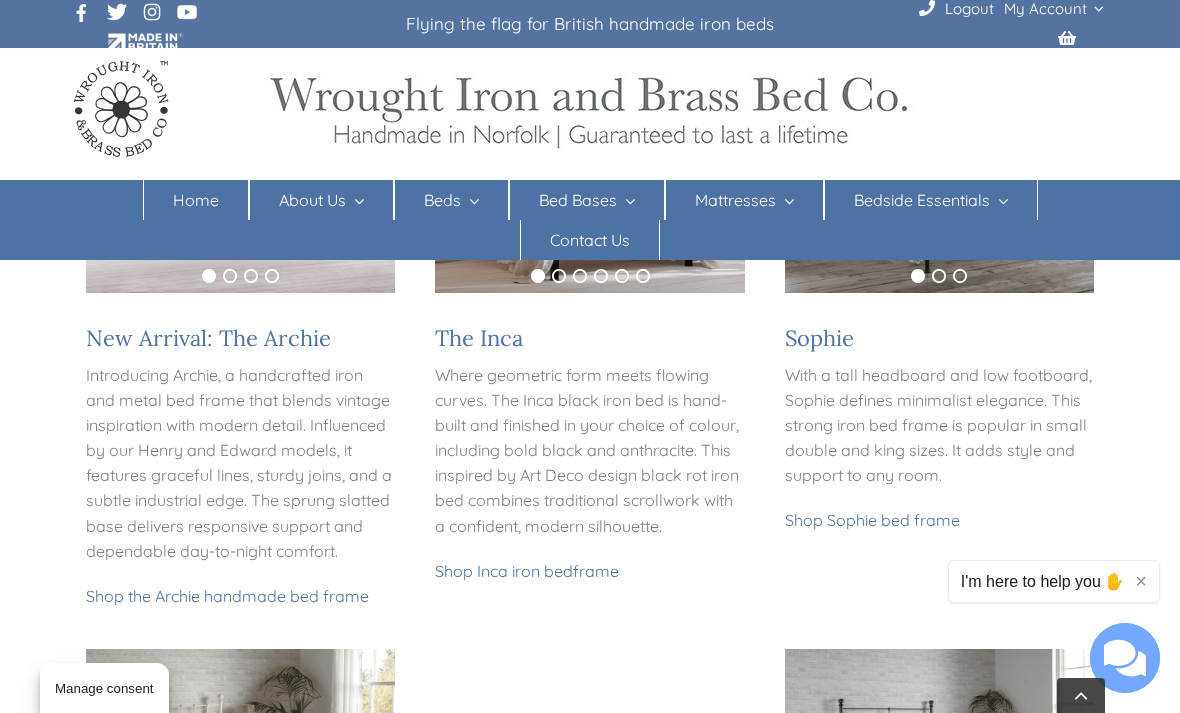 scroll, scrollTop: 595, scrollLeft: 0, axis: vertical 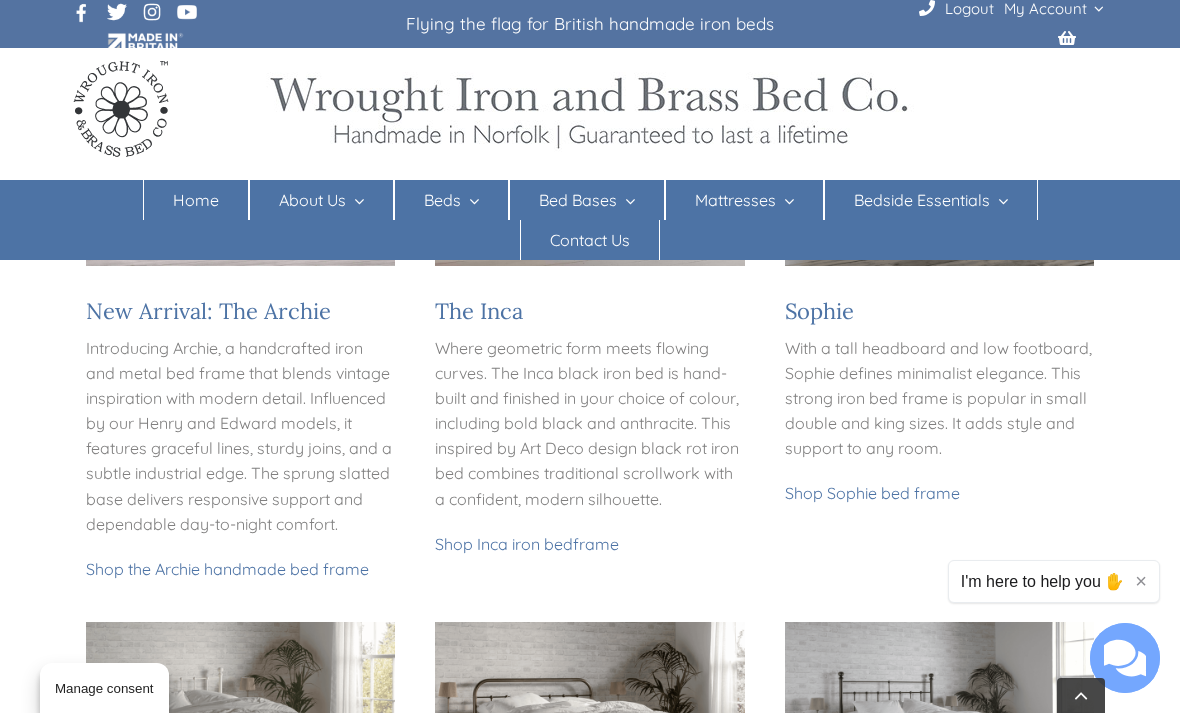 click on "Shop Sophie bed frame" at bounding box center [872, 493] 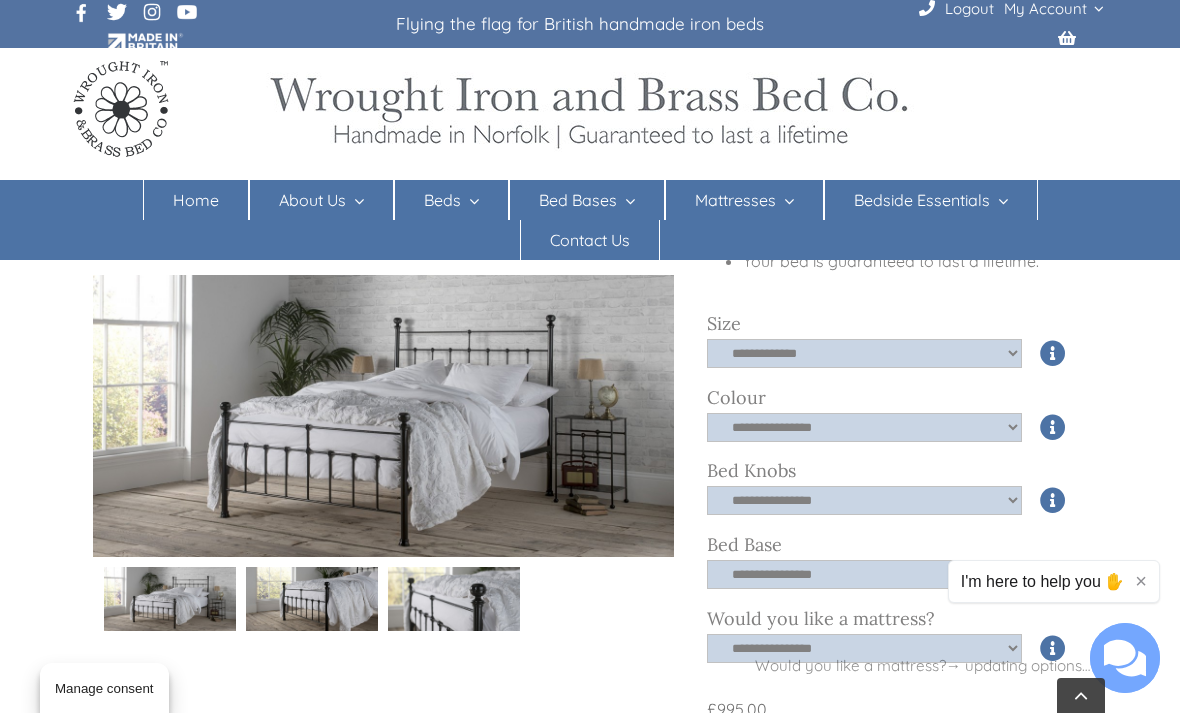 scroll, scrollTop: 740, scrollLeft: 0, axis: vertical 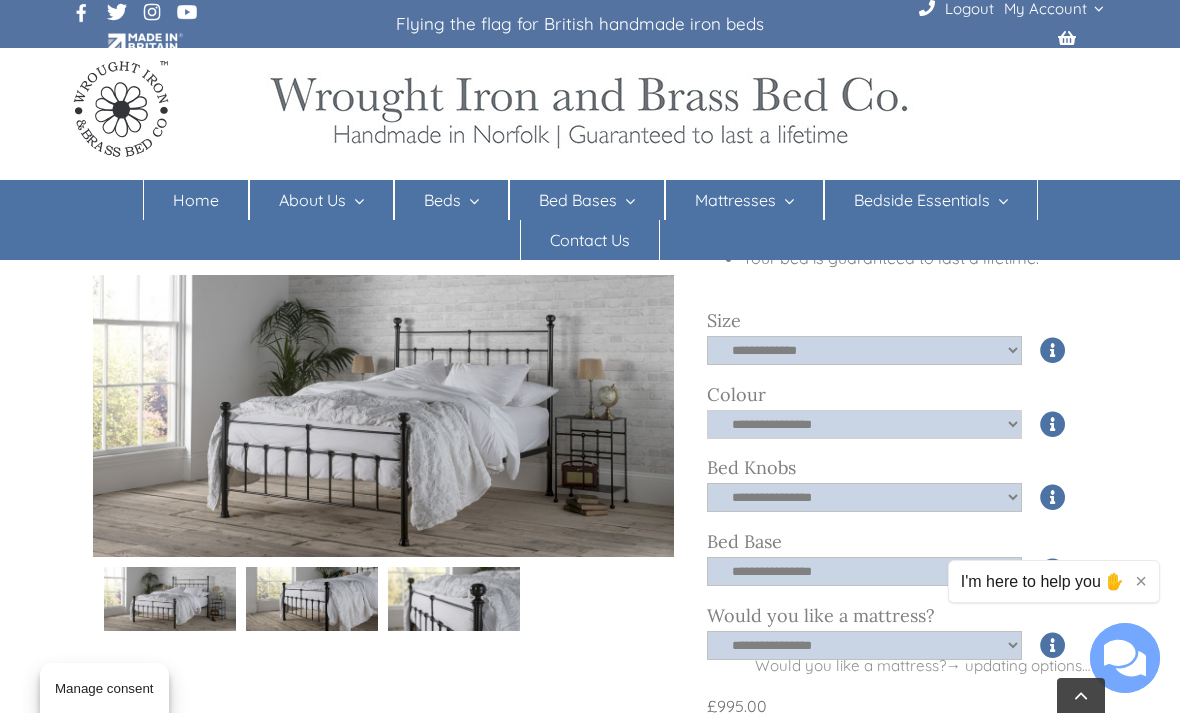 click on "**********" 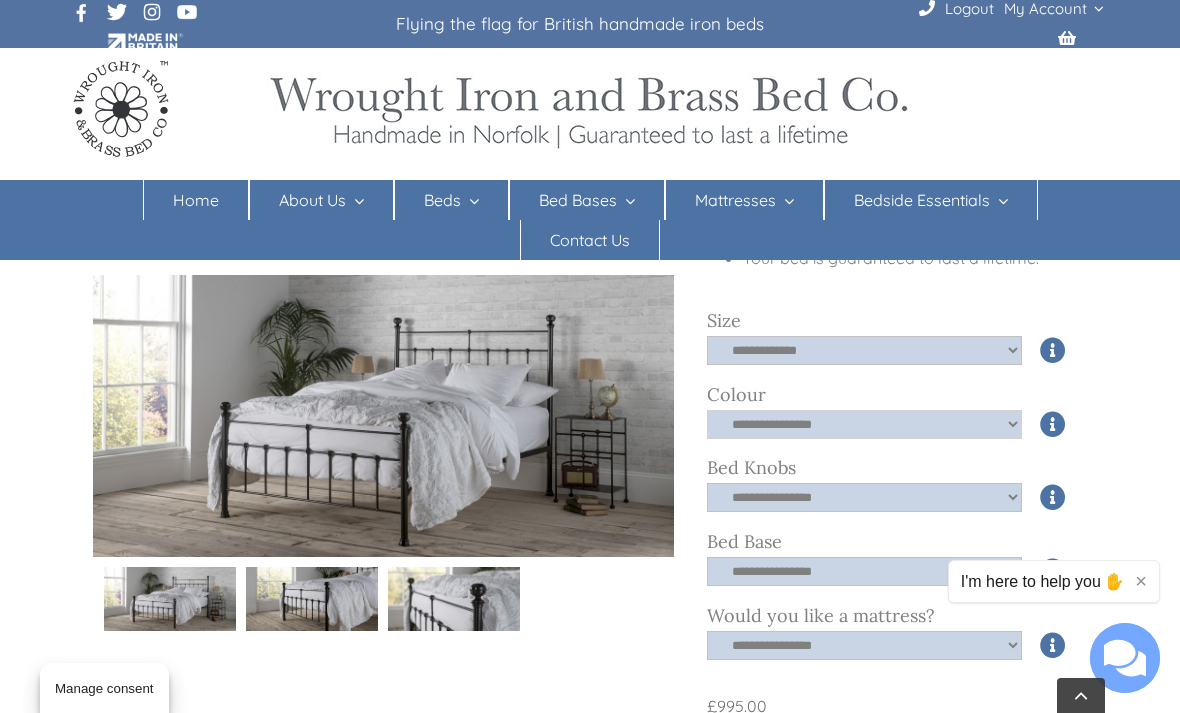 select on "*****" 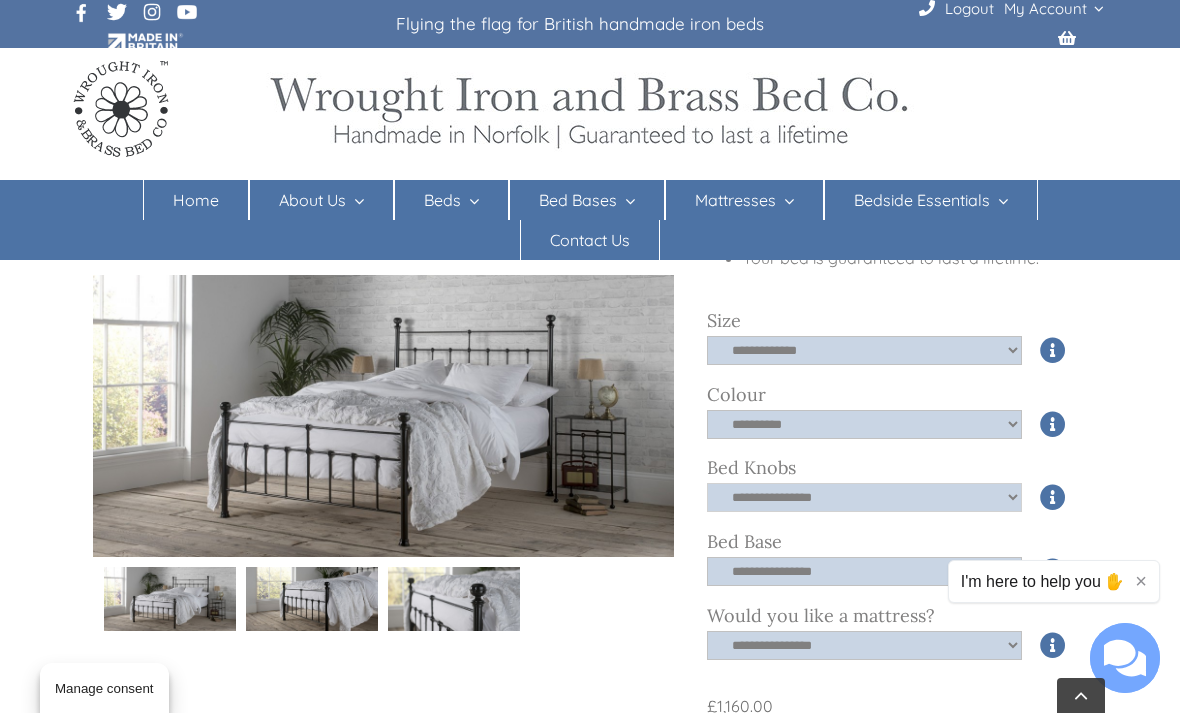 click on "**********" 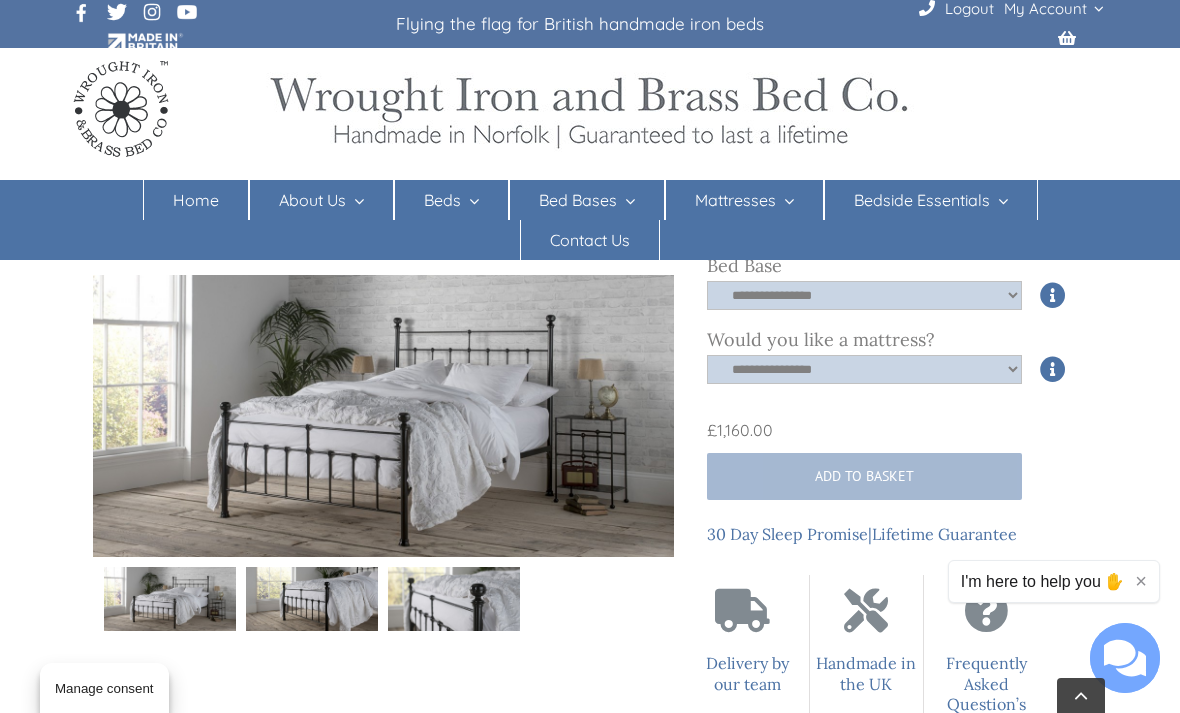 scroll, scrollTop: 1025, scrollLeft: 0, axis: vertical 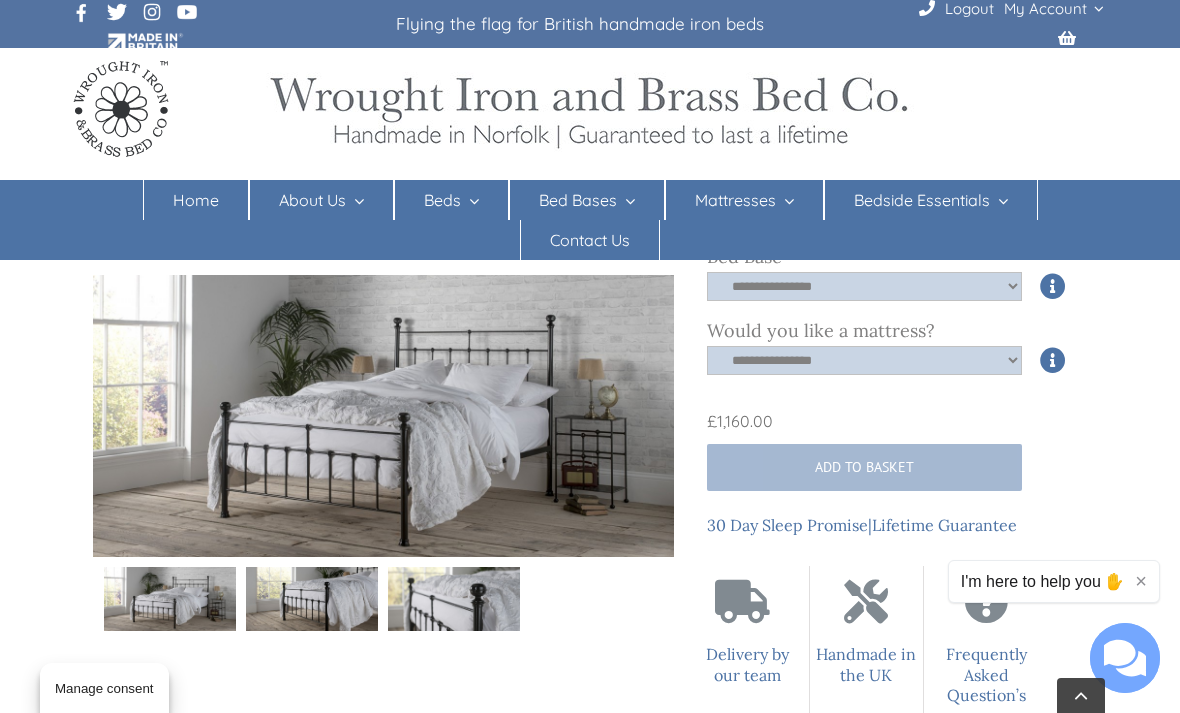 click on "Add to basket" at bounding box center [864, 467] 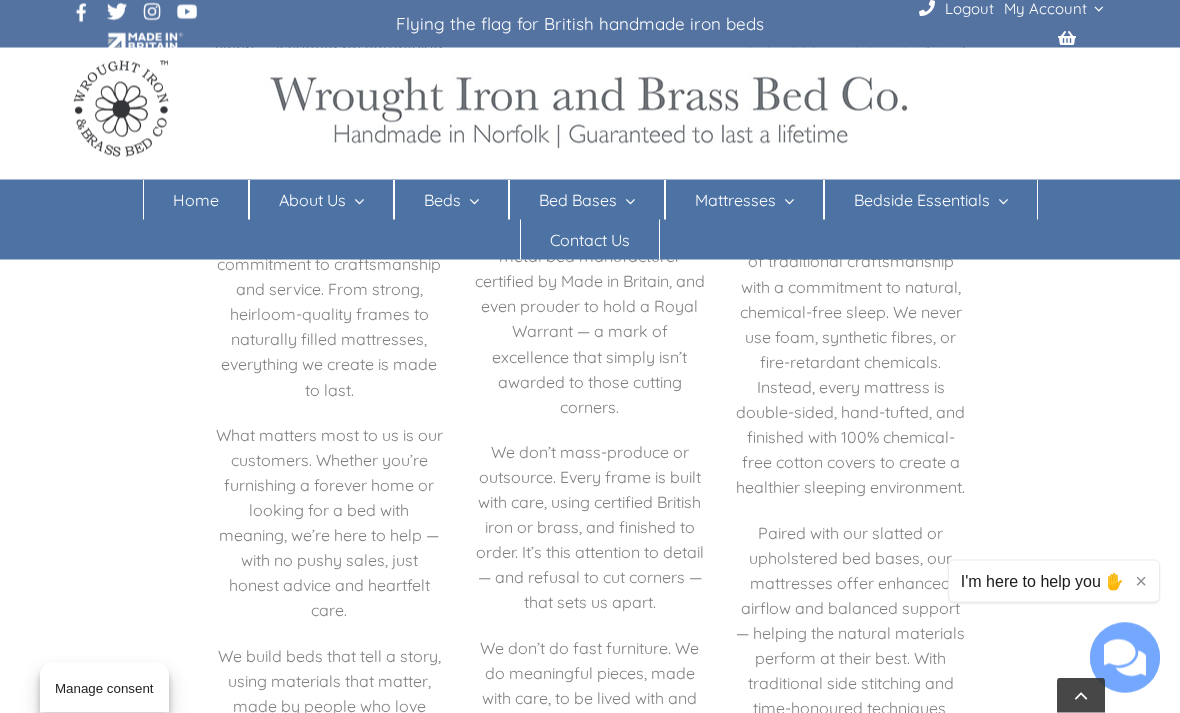 click on "×" at bounding box center (1141, 581) 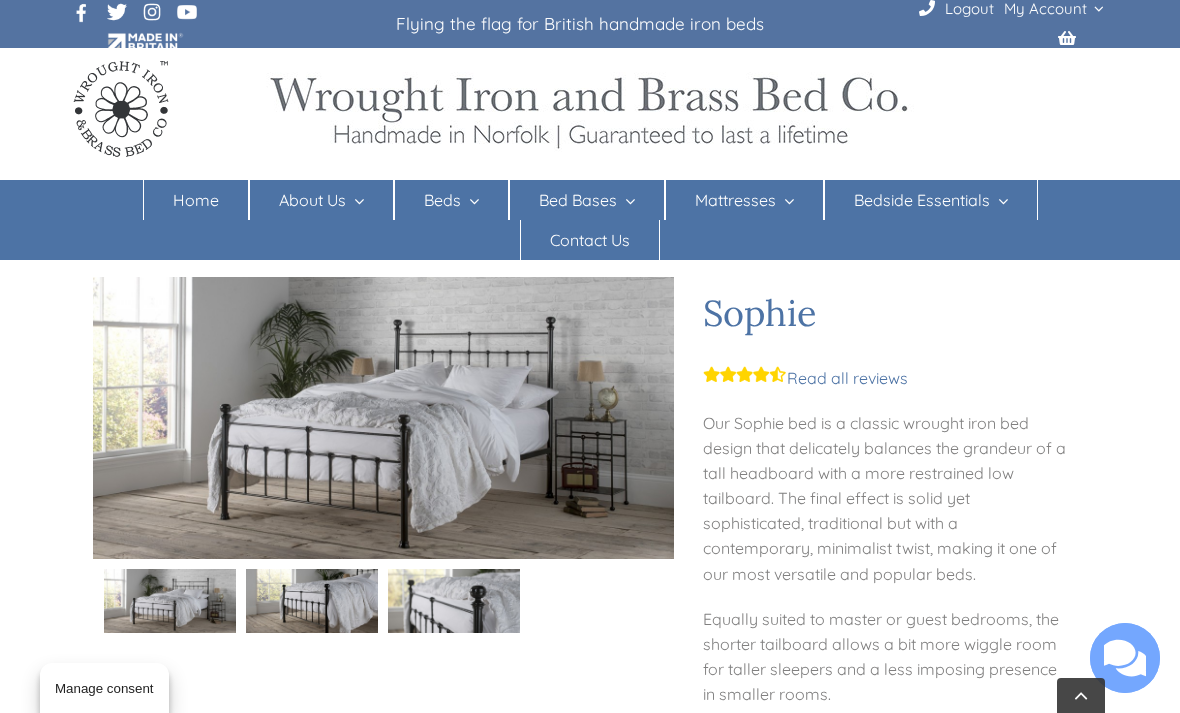 scroll, scrollTop: 0, scrollLeft: 0, axis: both 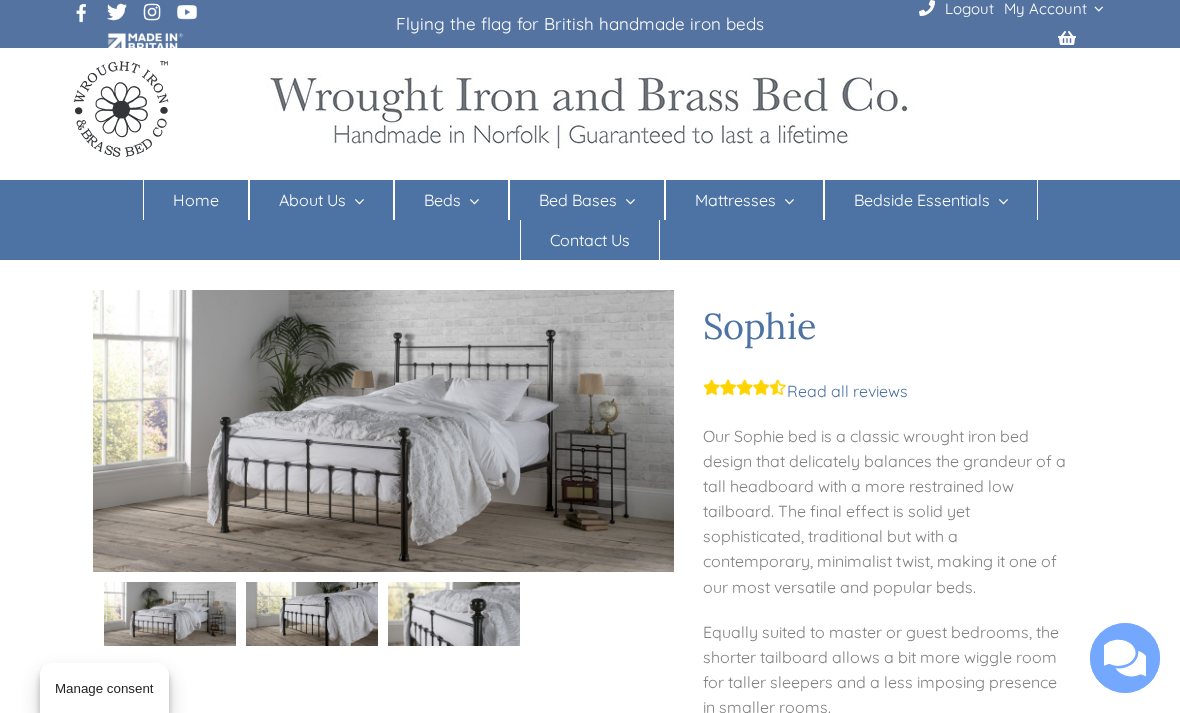 click on "Home" at bounding box center [196, 200] 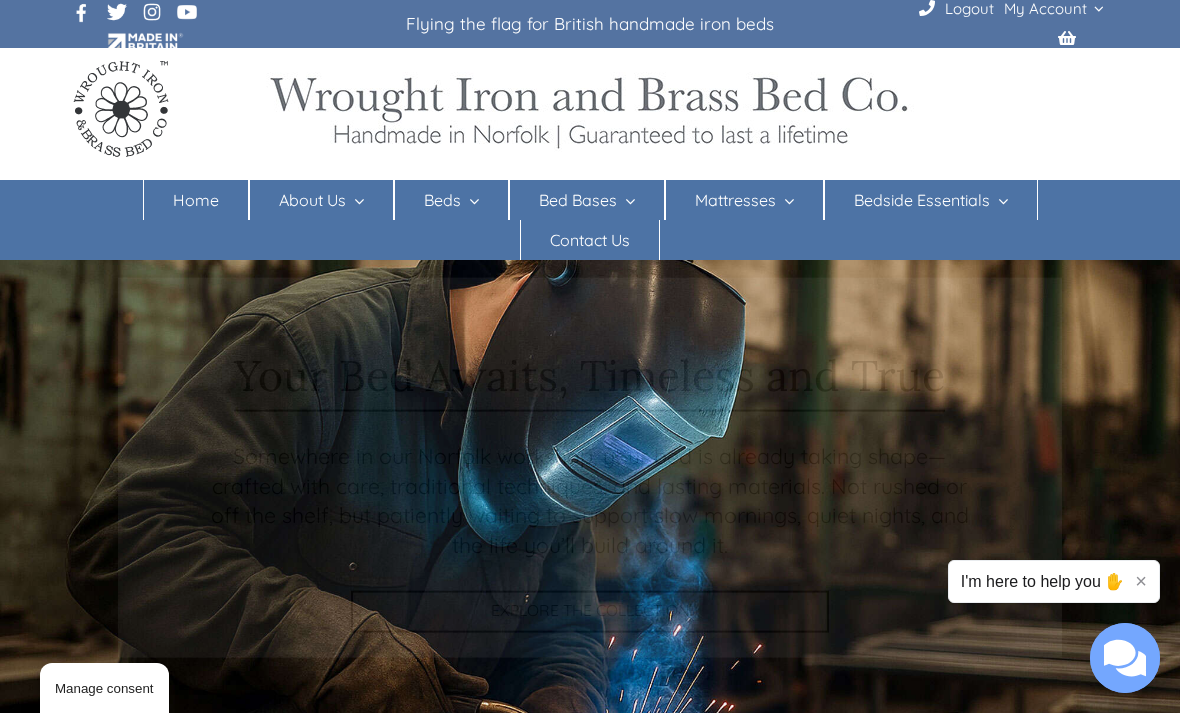 scroll, scrollTop: 0, scrollLeft: 0, axis: both 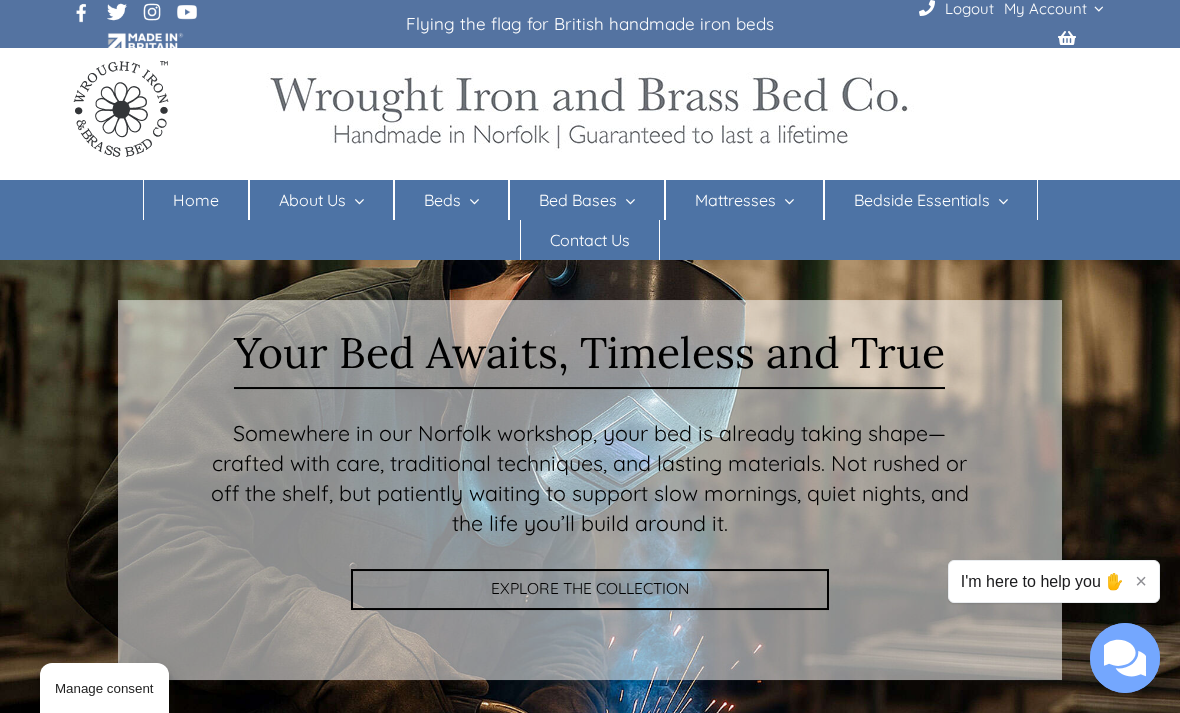 click on "×" at bounding box center [1141, 581] 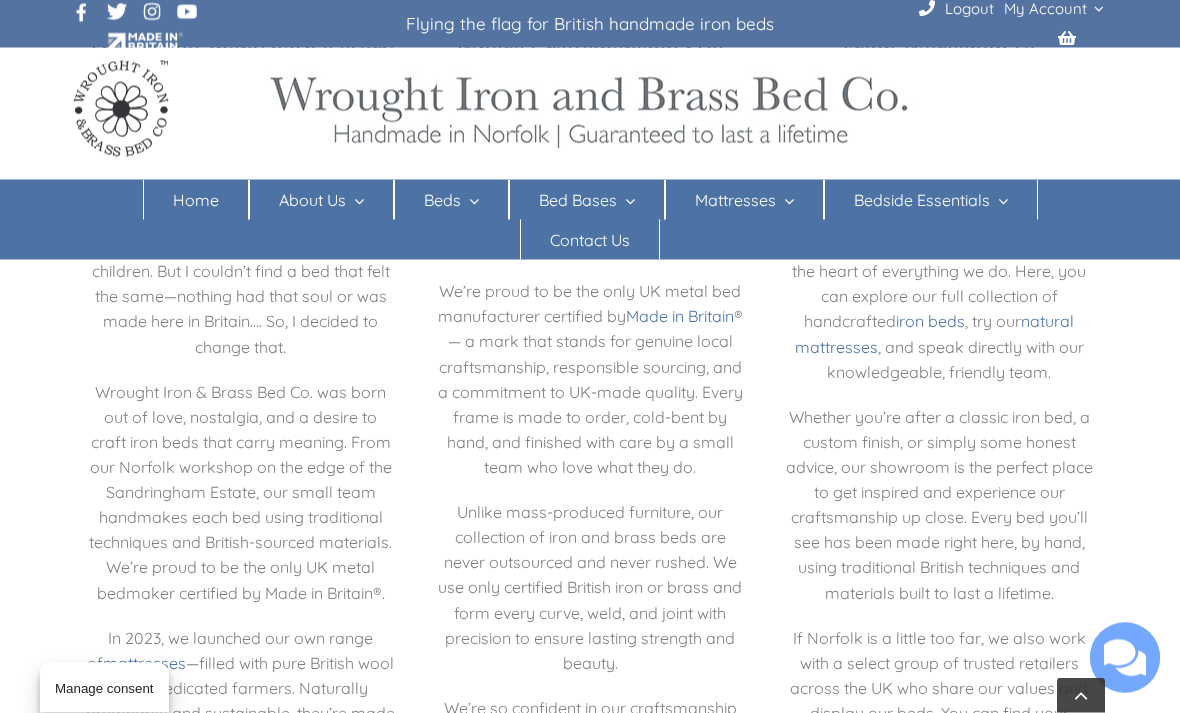 scroll, scrollTop: 2893, scrollLeft: 0, axis: vertical 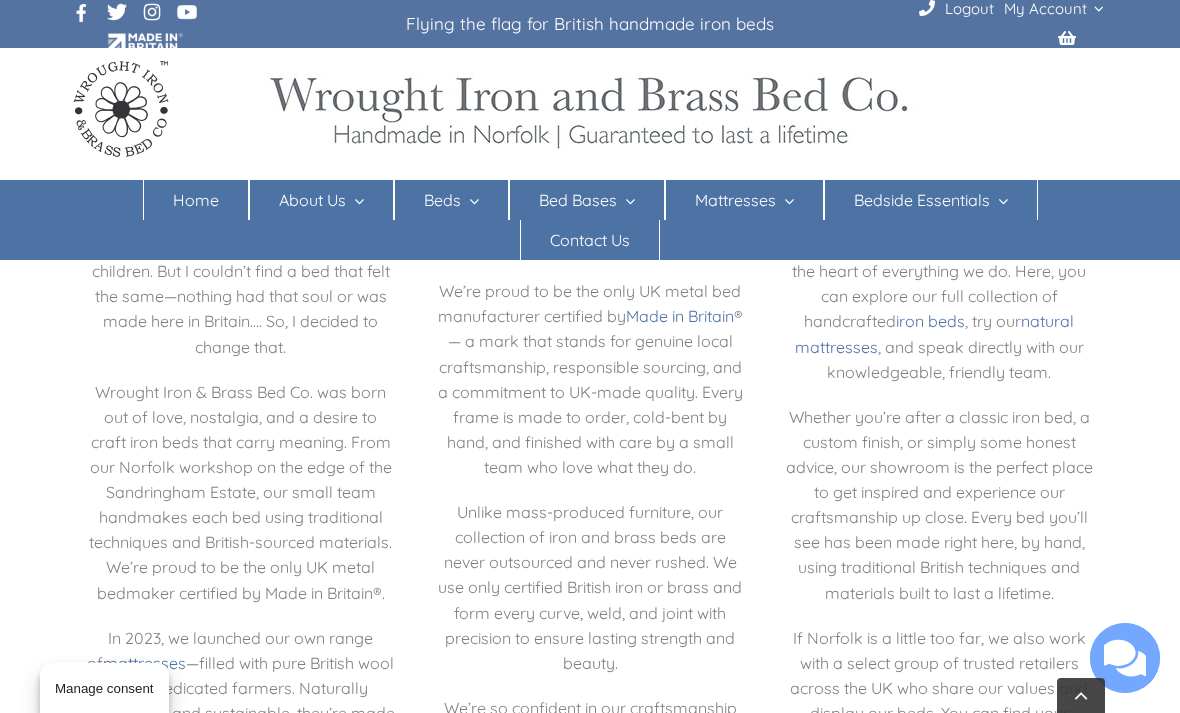 click on "Contact Us" at bounding box center (590, 240) 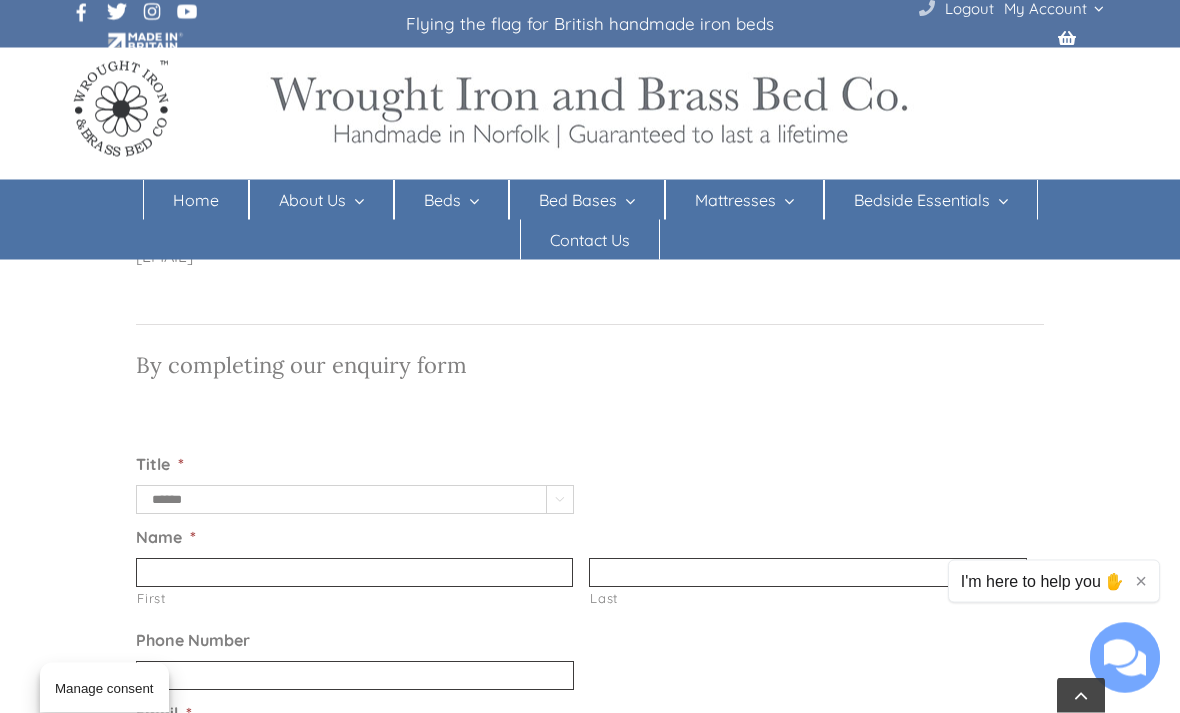 scroll, scrollTop: 912, scrollLeft: 0, axis: vertical 